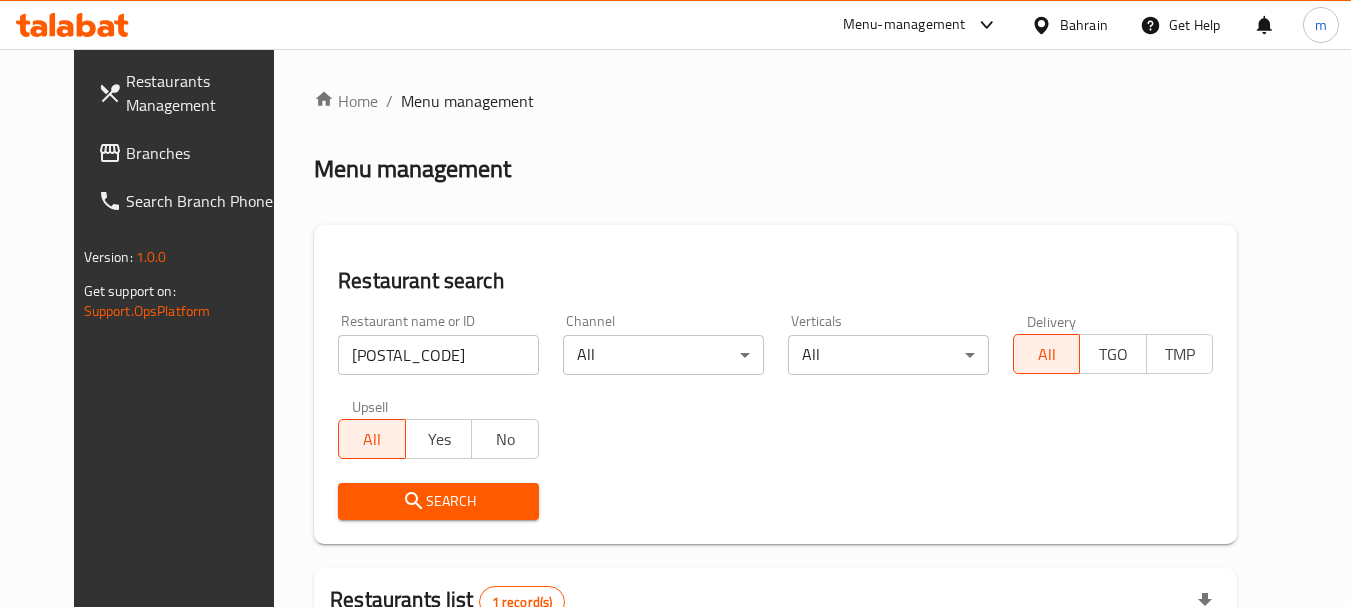 scroll, scrollTop: 268, scrollLeft: 0, axis: vertical 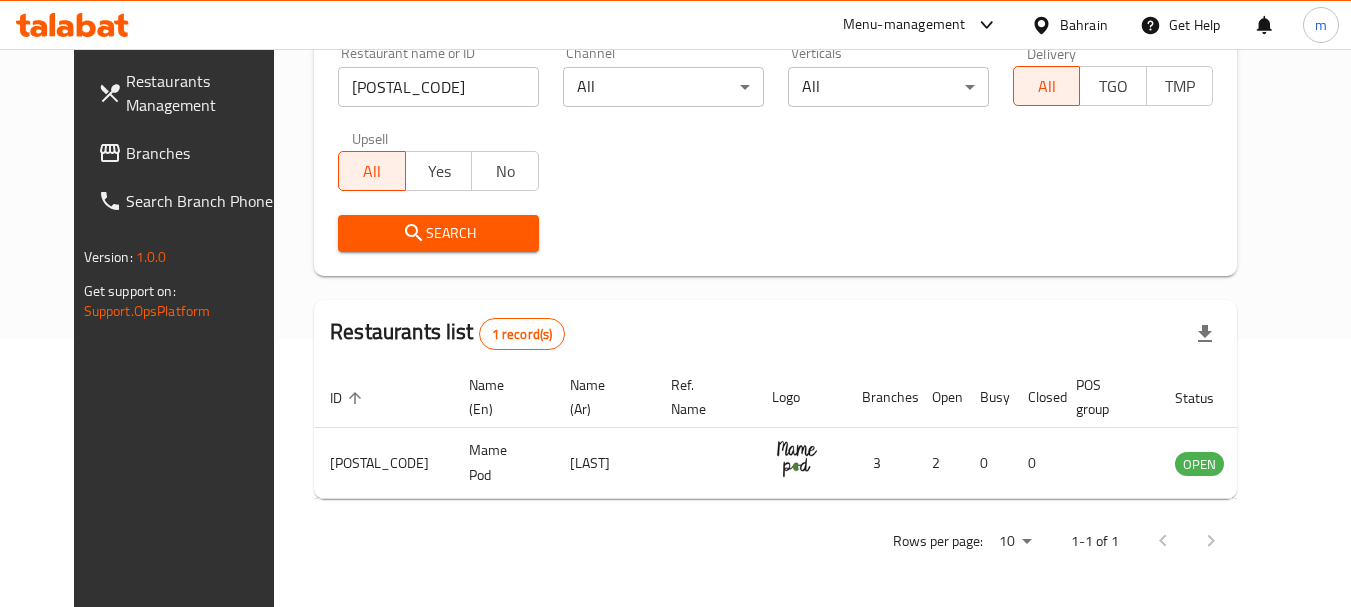 click 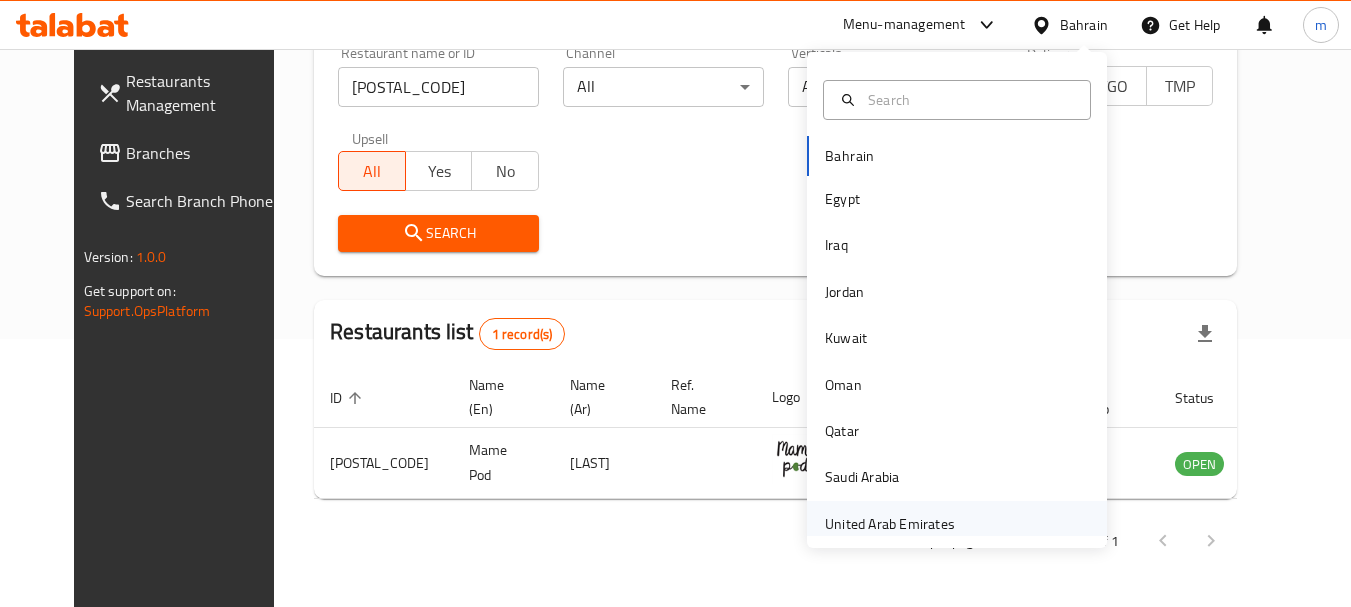 click on "United Arab Emirates" at bounding box center [890, 524] 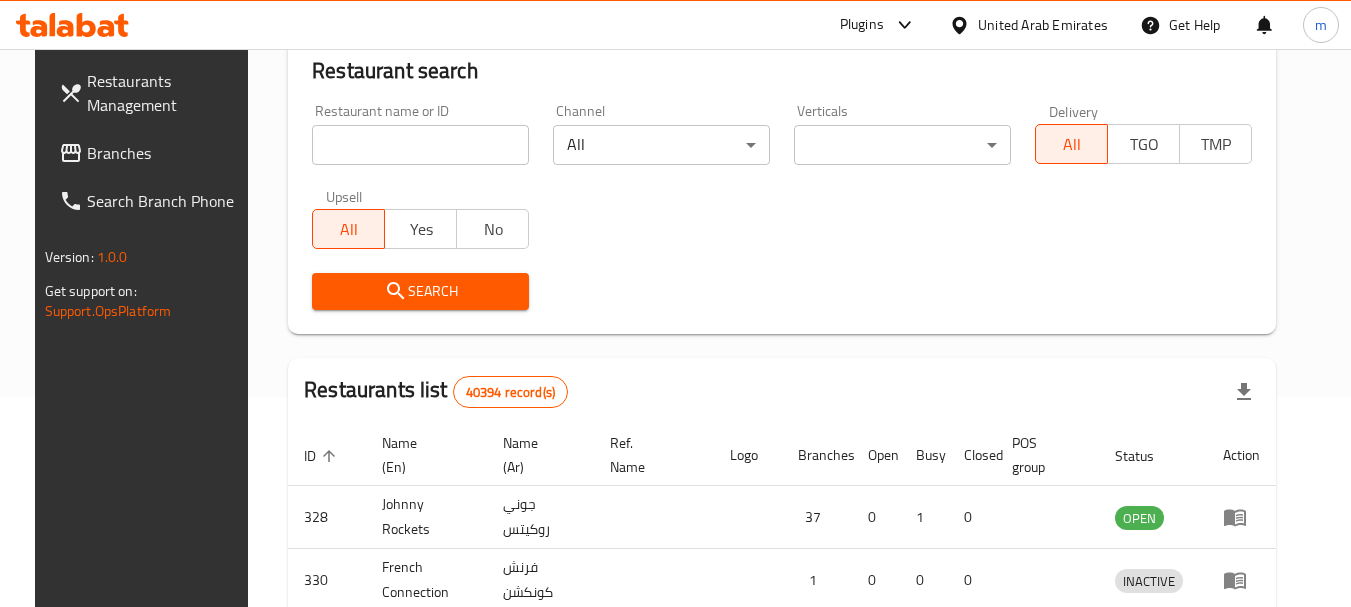 scroll, scrollTop: 268, scrollLeft: 0, axis: vertical 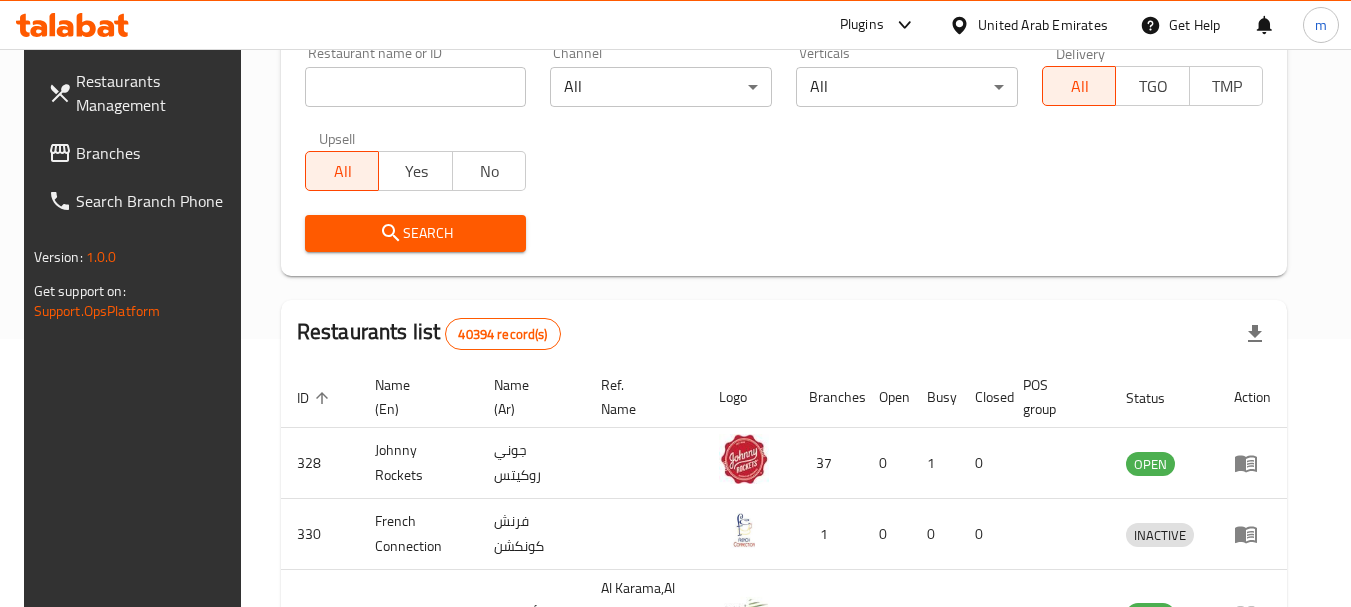 click on "Branches" at bounding box center (155, 153) 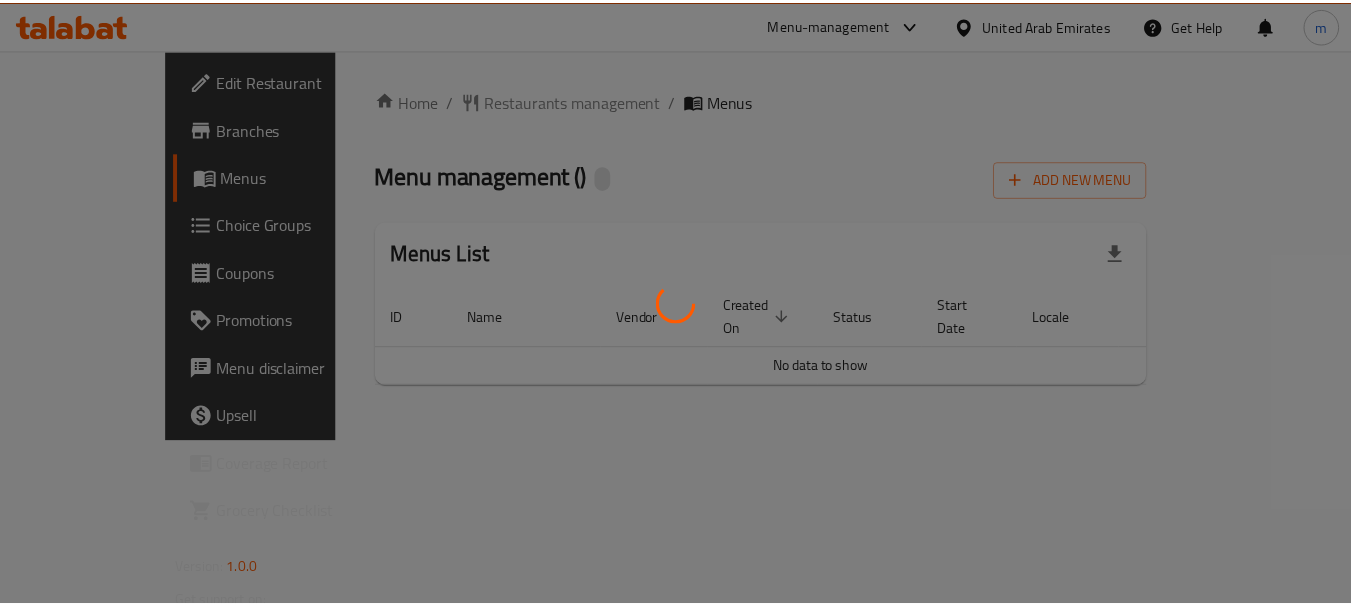 scroll, scrollTop: 0, scrollLeft: 0, axis: both 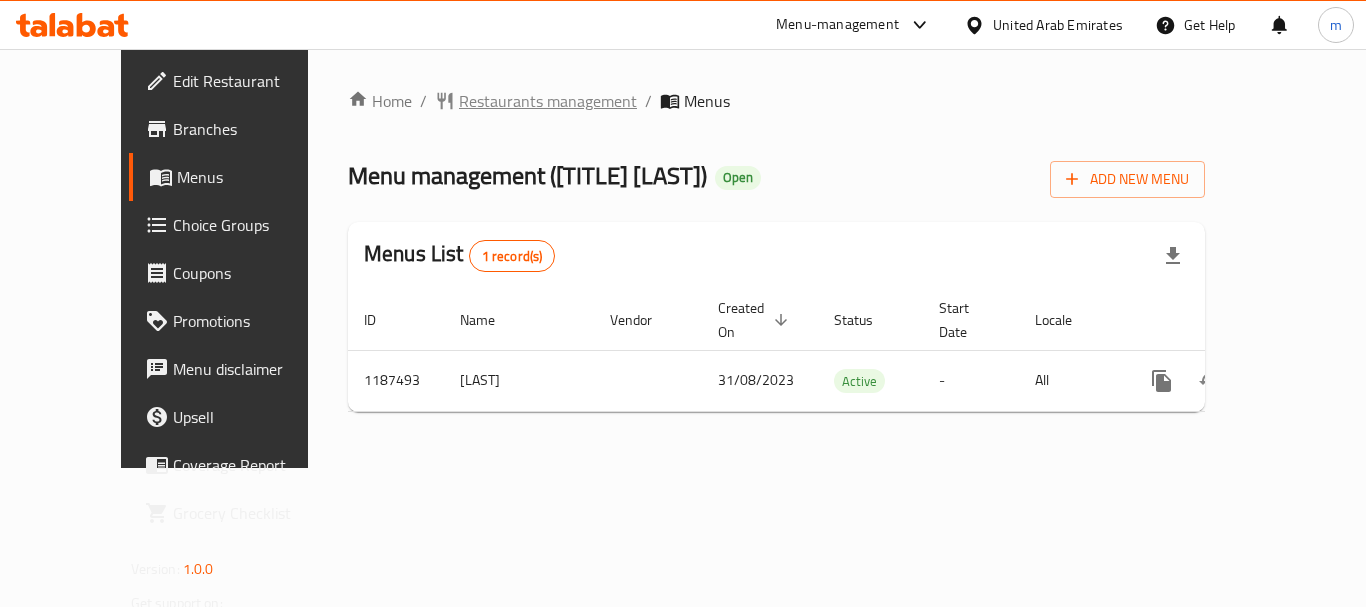 click on "Restaurants management" at bounding box center [548, 101] 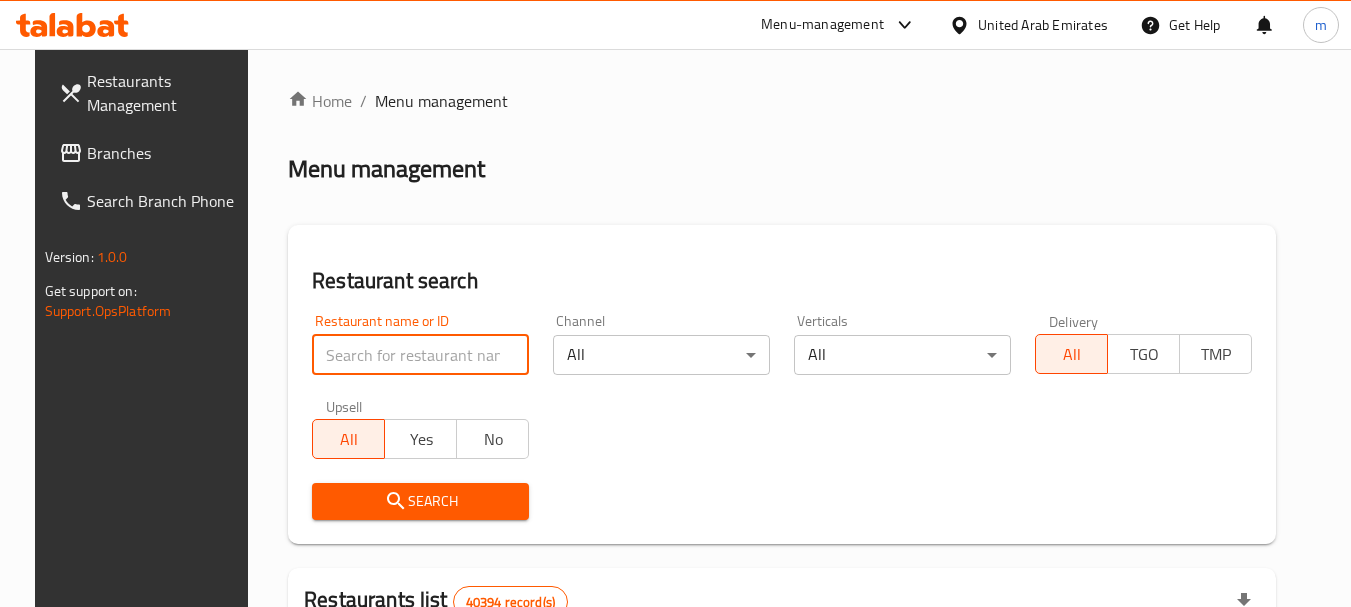click at bounding box center (420, 355) 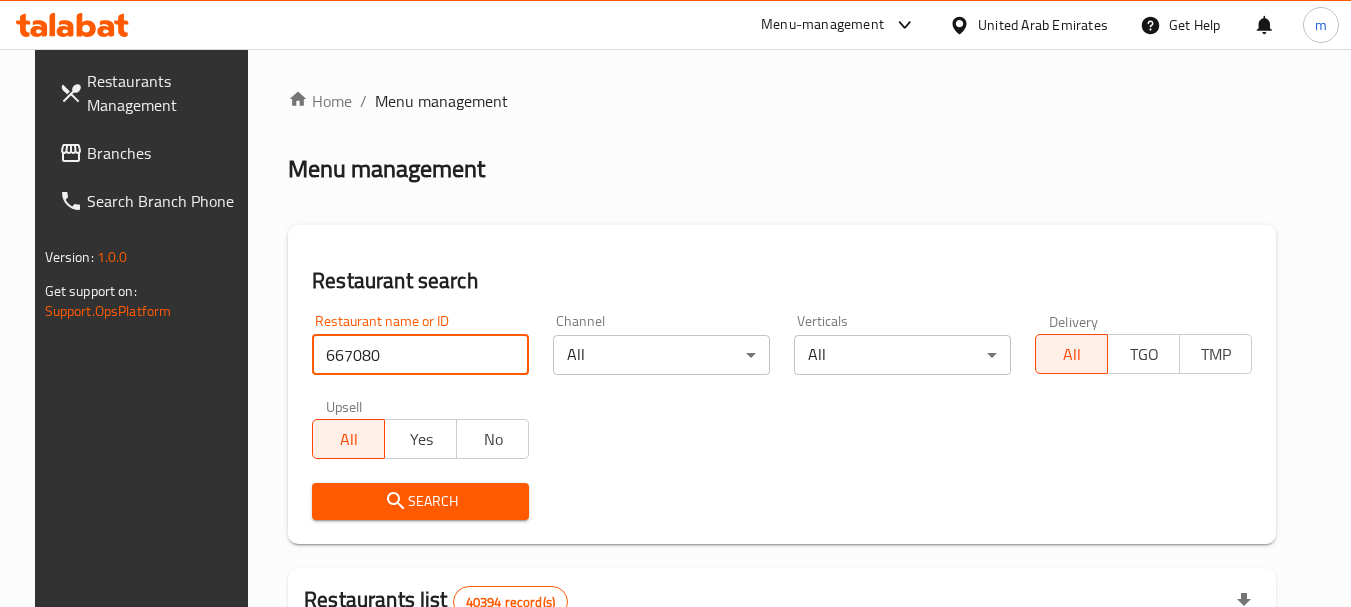 type on "667080" 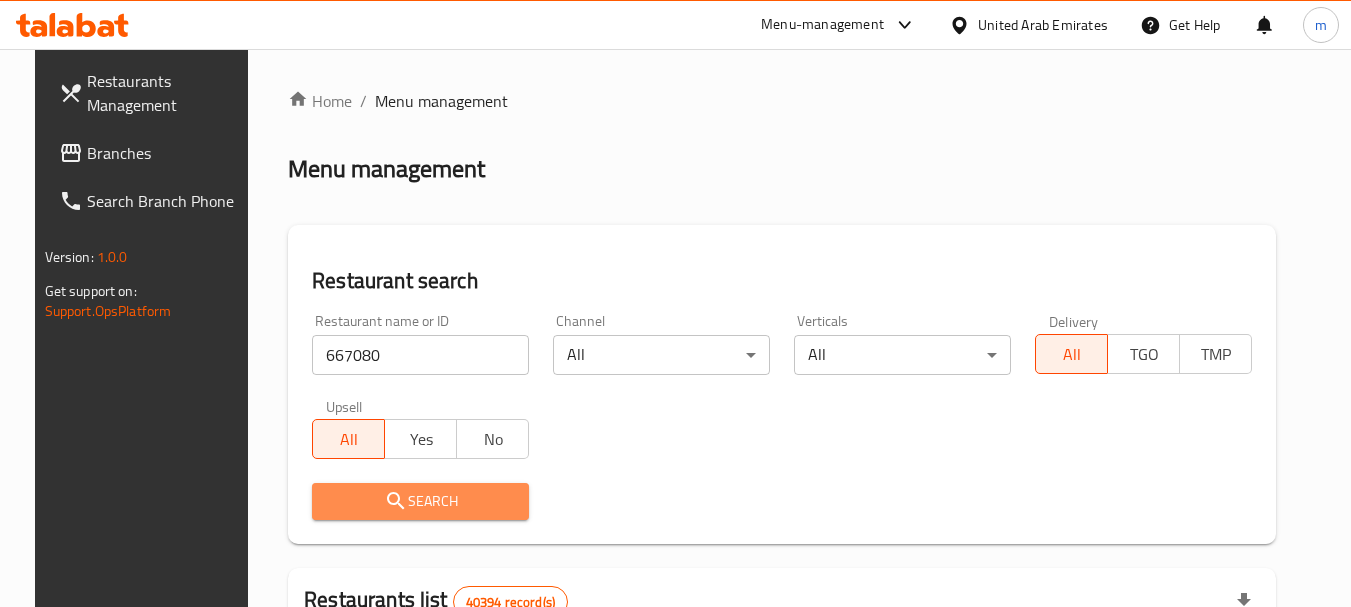 click on "Search" at bounding box center (420, 501) 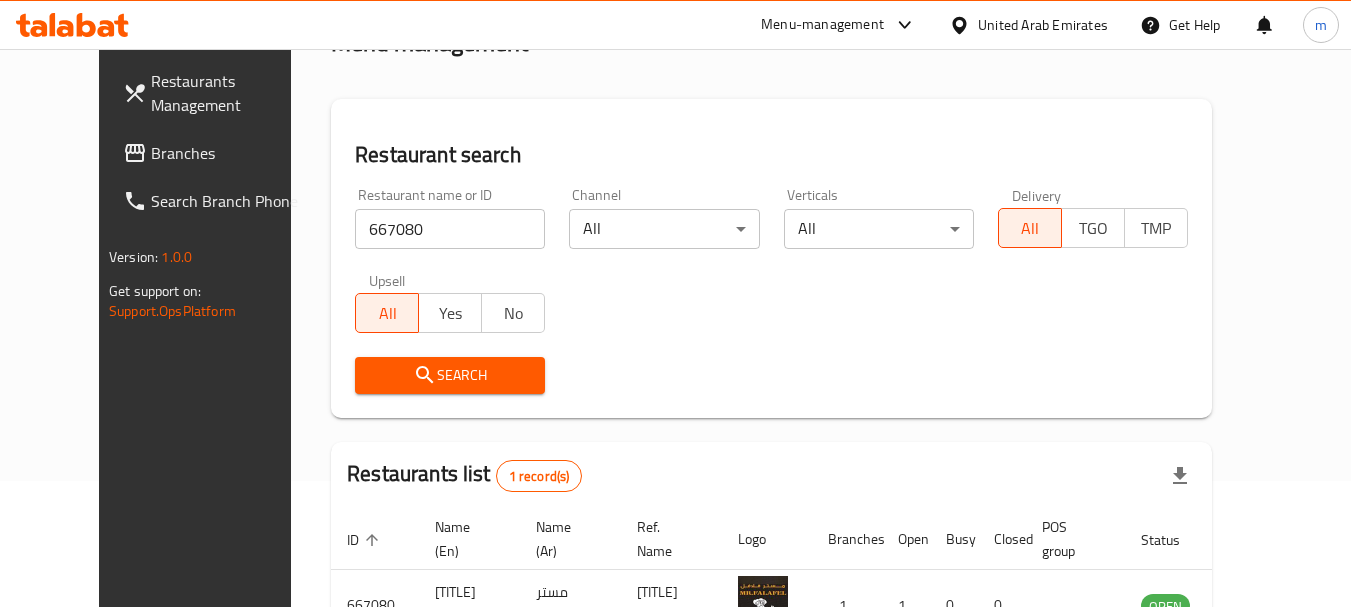 scroll, scrollTop: 236, scrollLeft: 0, axis: vertical 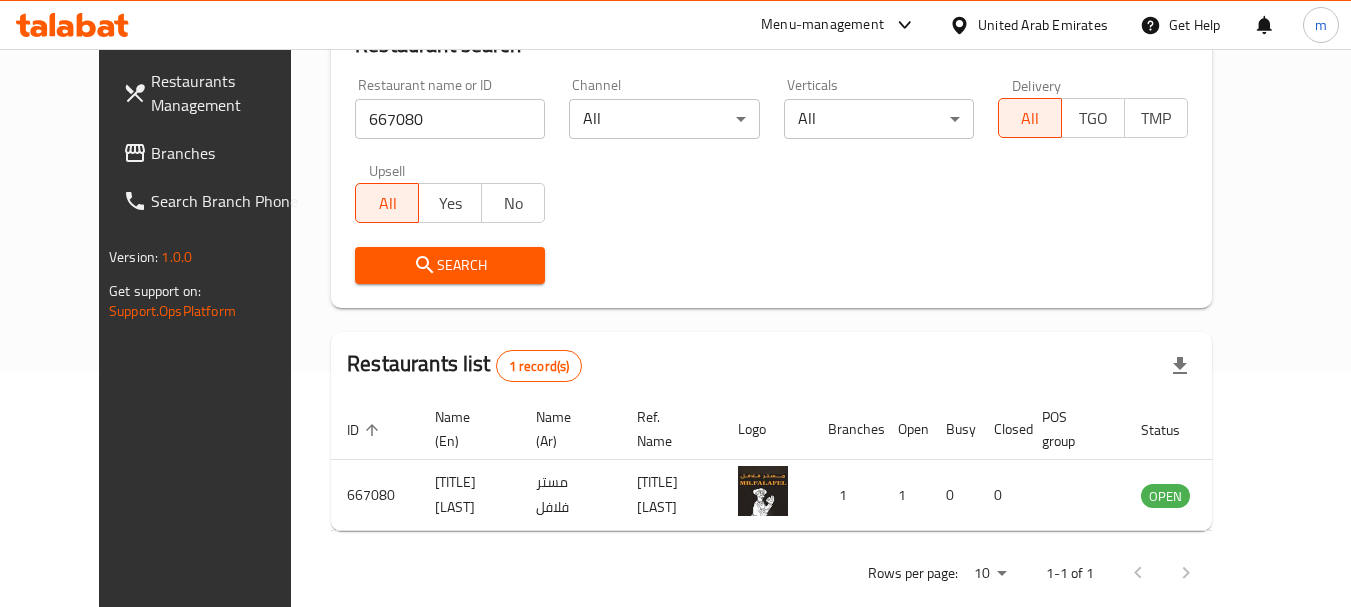 click 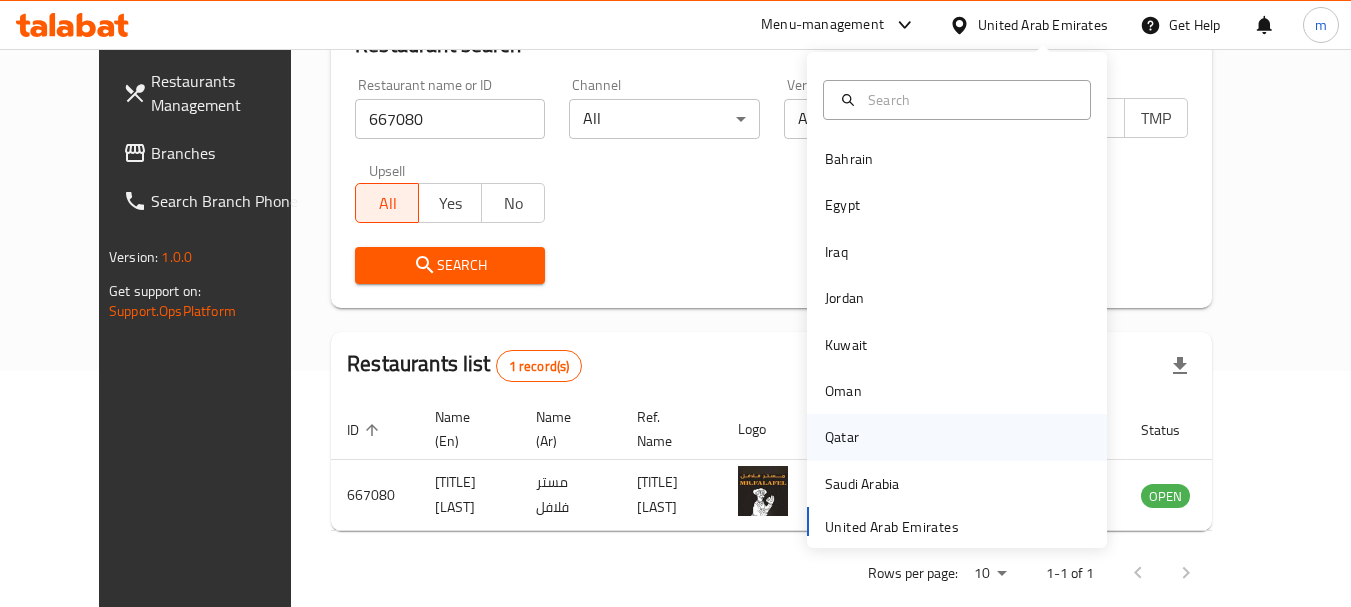 click on "Qatar" at bounding box center (842, 437) 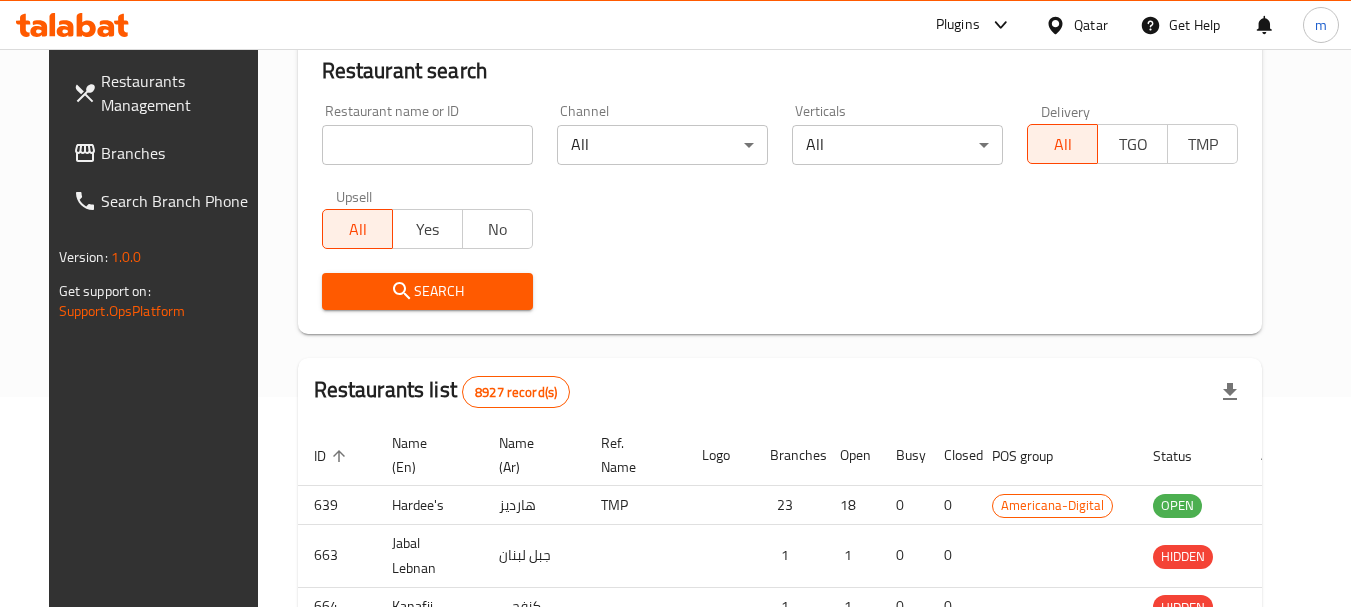 scroll, scrollTop: 236, scrollLeft: 0, axis: vertical 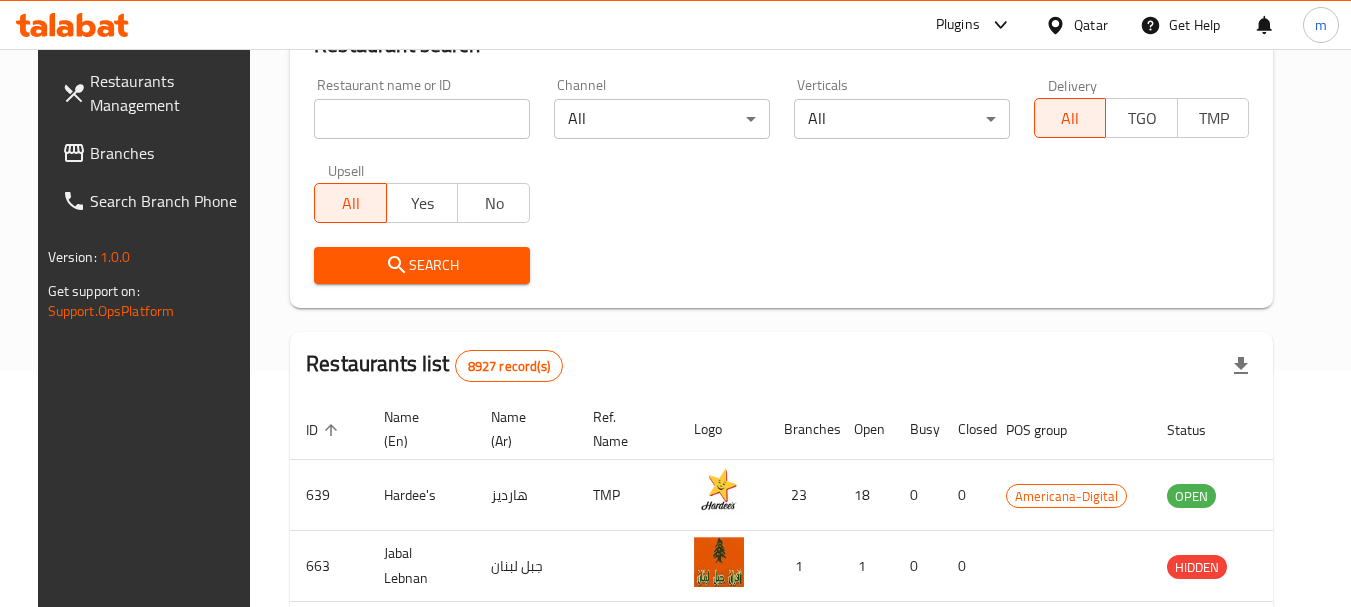click on "Branches" at bounding box center [169, 153] 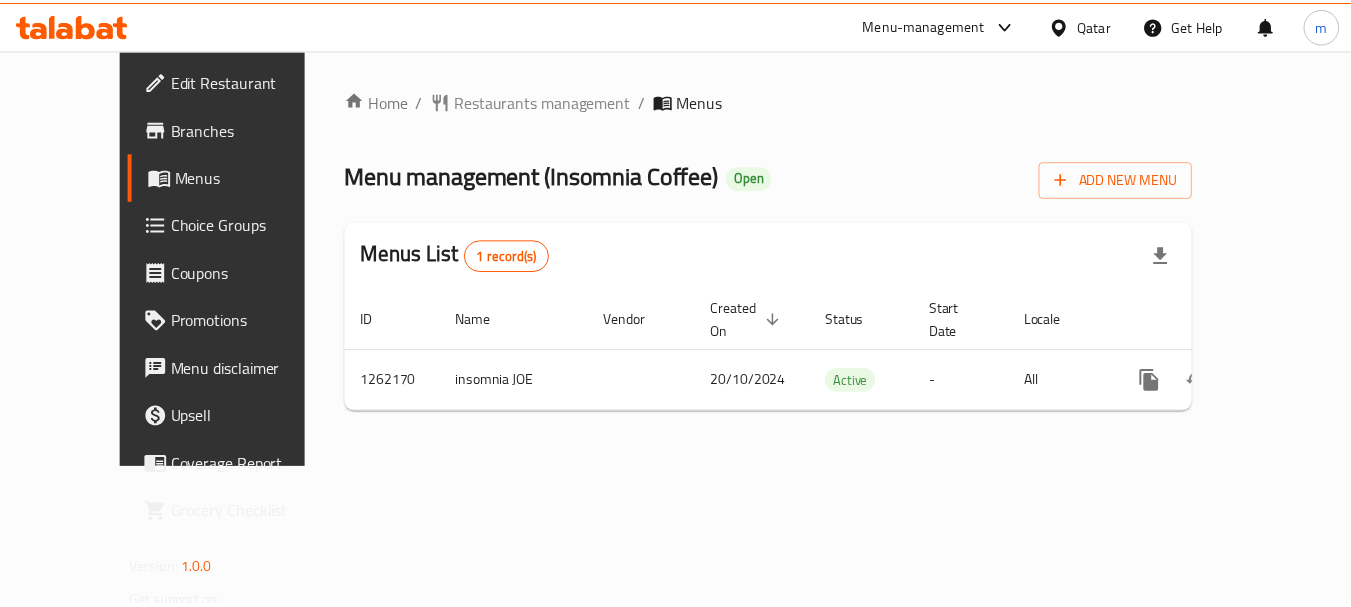 scroll, scrollTop: 0, scrollLeft: 0, axis: both 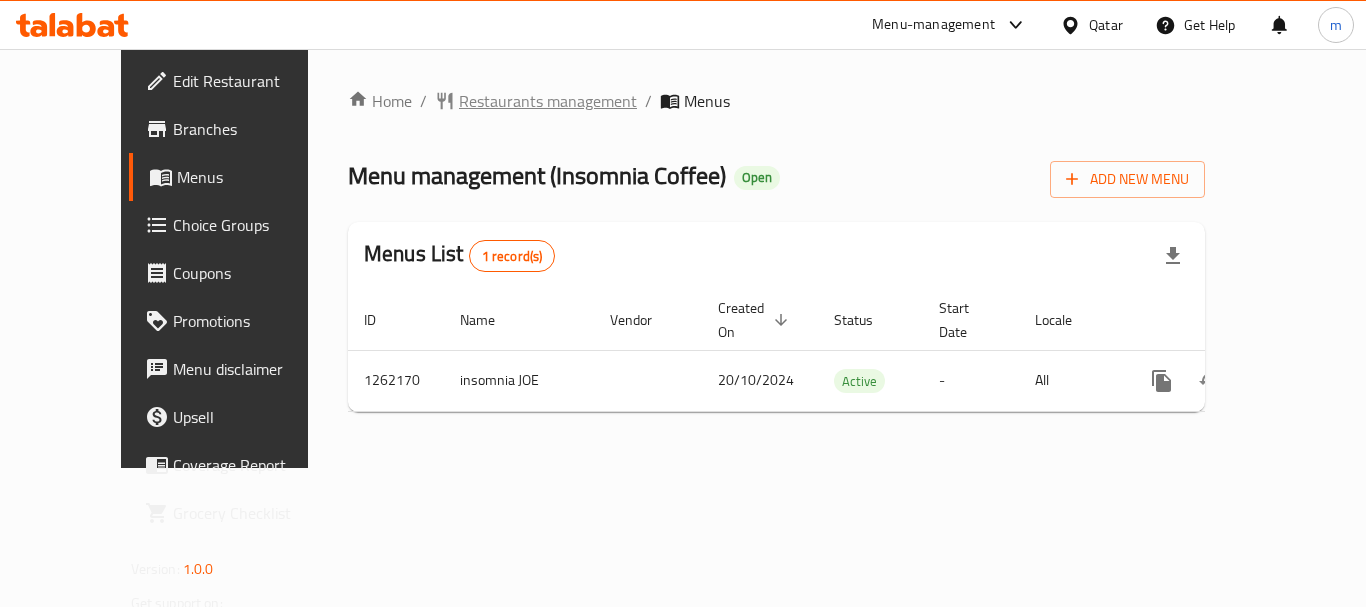 click on "Restaurants management" at bounding box center (548, 101) 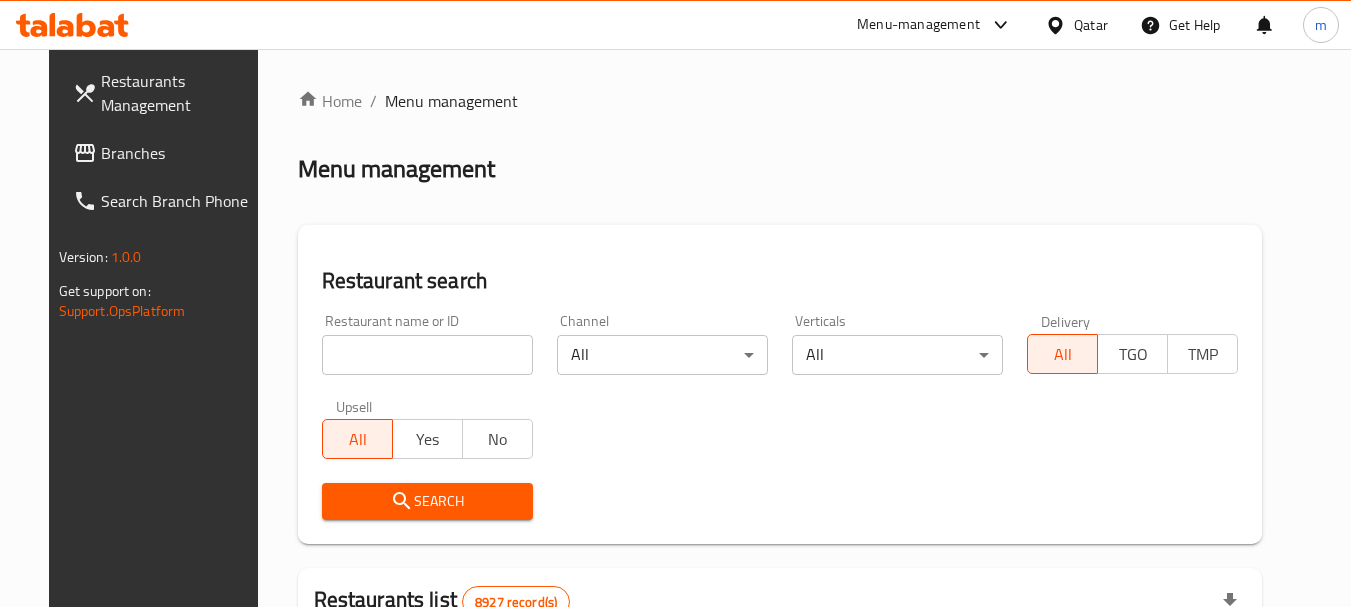 click at bounding box center (427, 355) 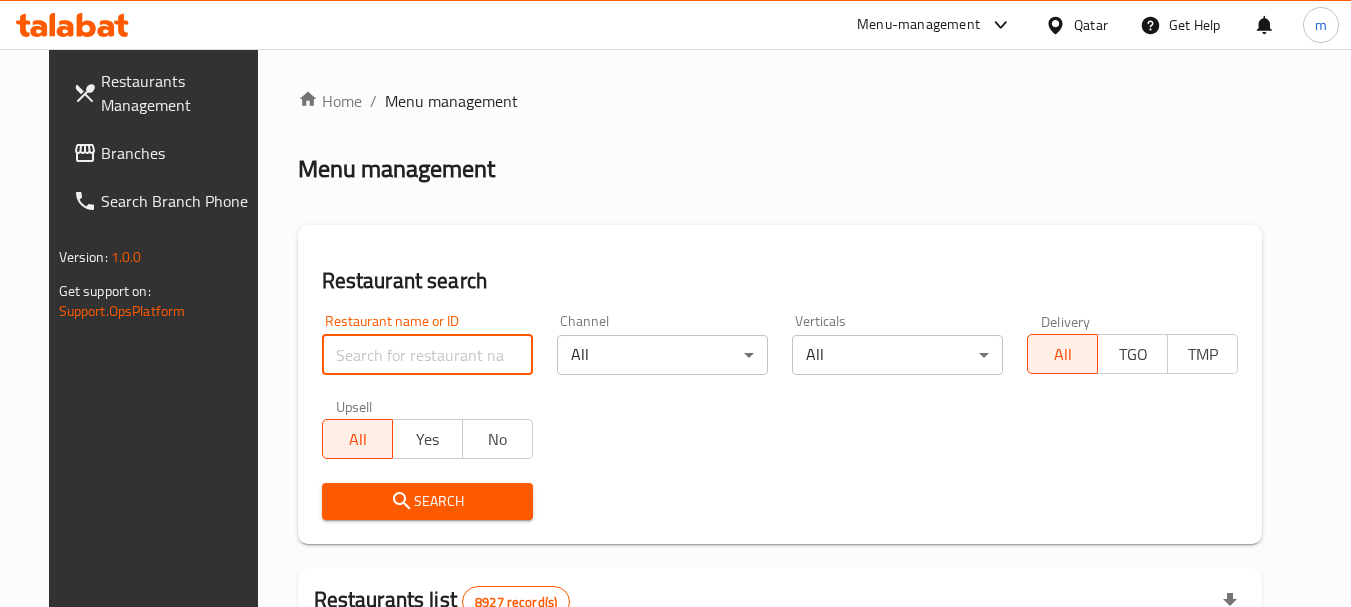 paste on "685449" 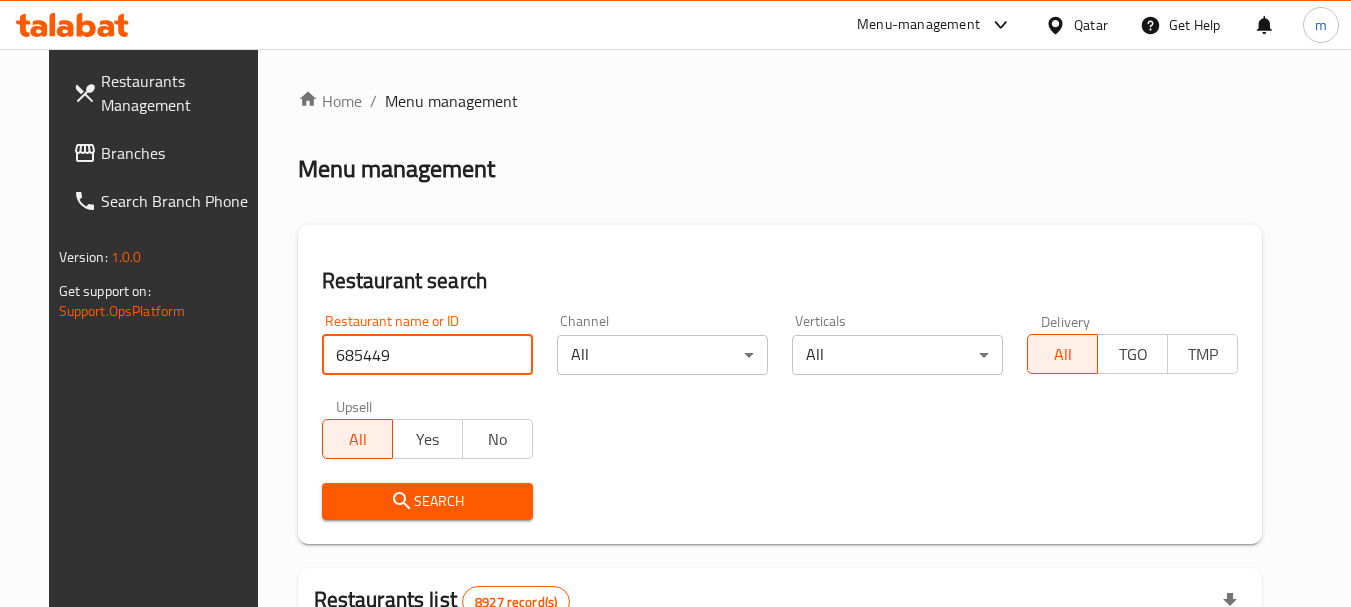 type on "685449" 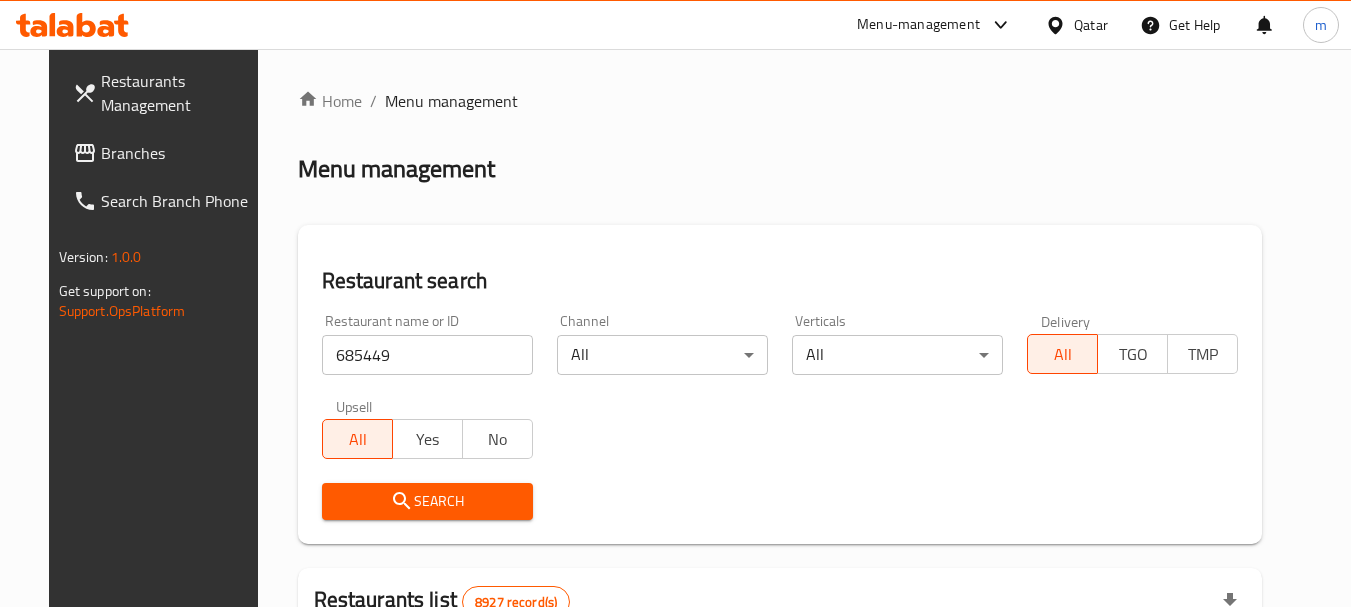 click on "Search" at bounding box center (427, 501) 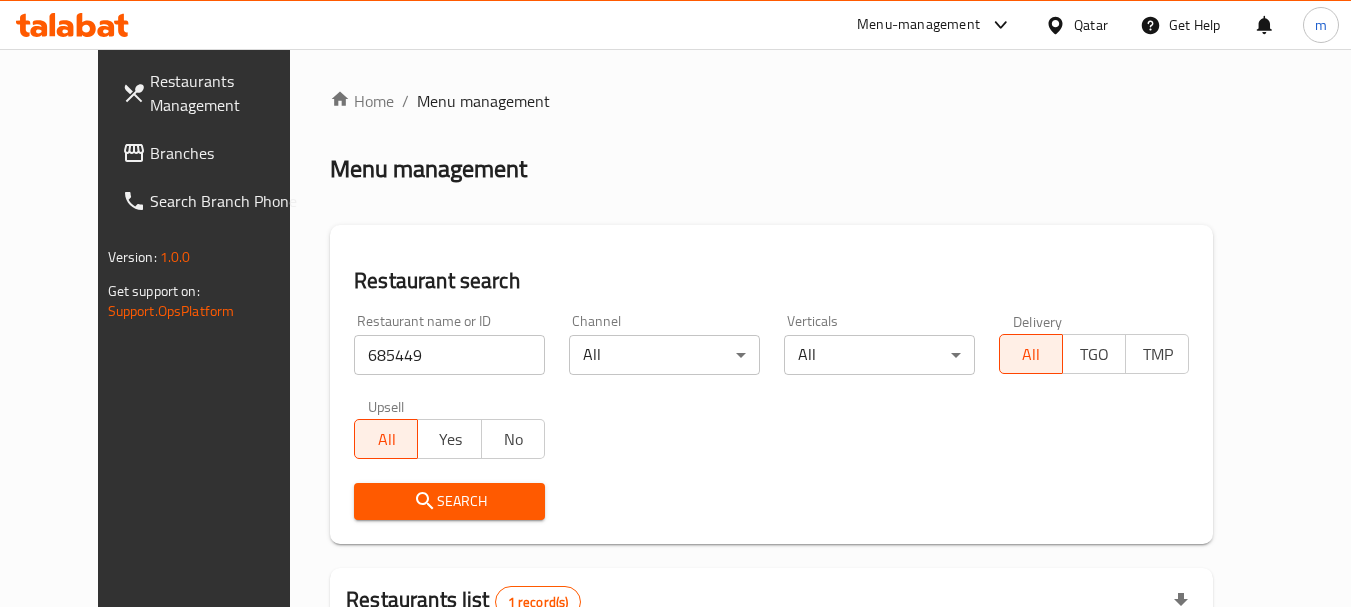 click at bounding box center (1059, 25) 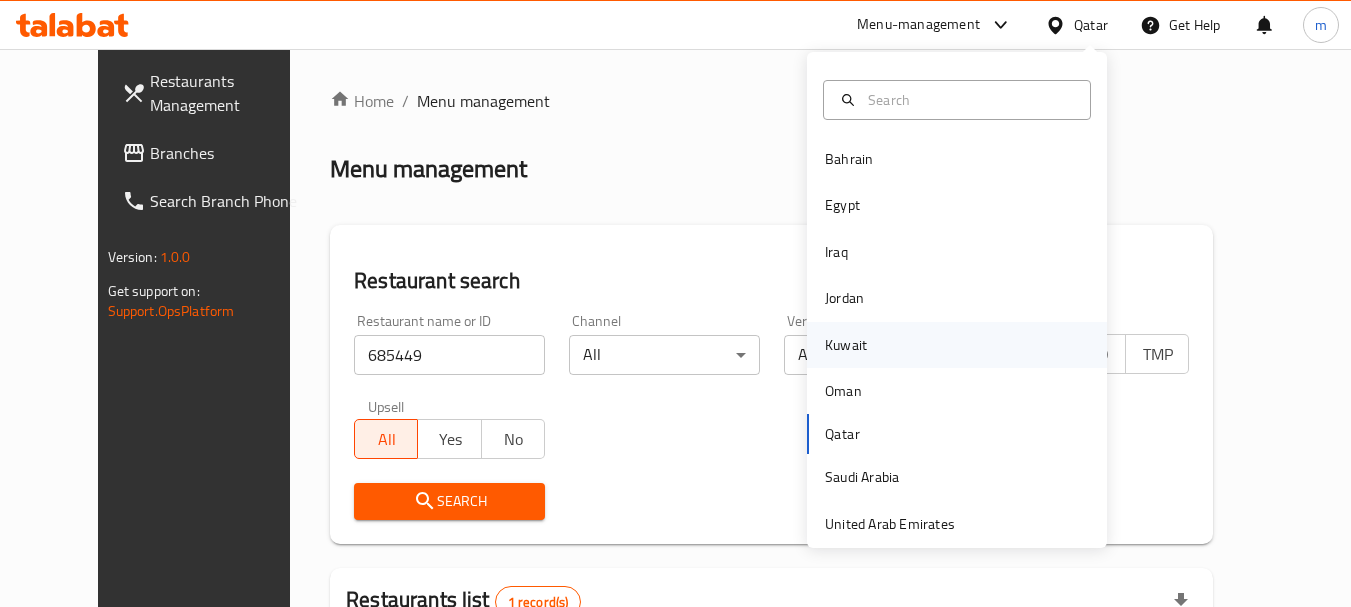 click on "Kuwait" at bounding box center (846, 345) 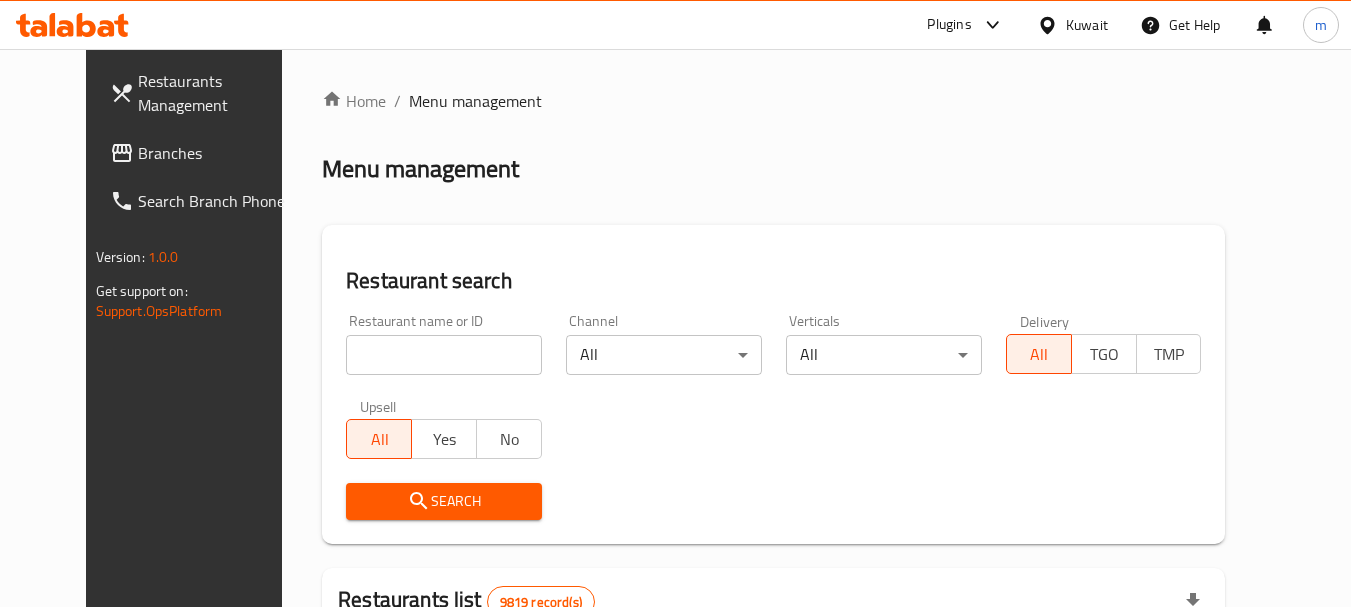 click on "Branches" at bounding box center [217, 153] 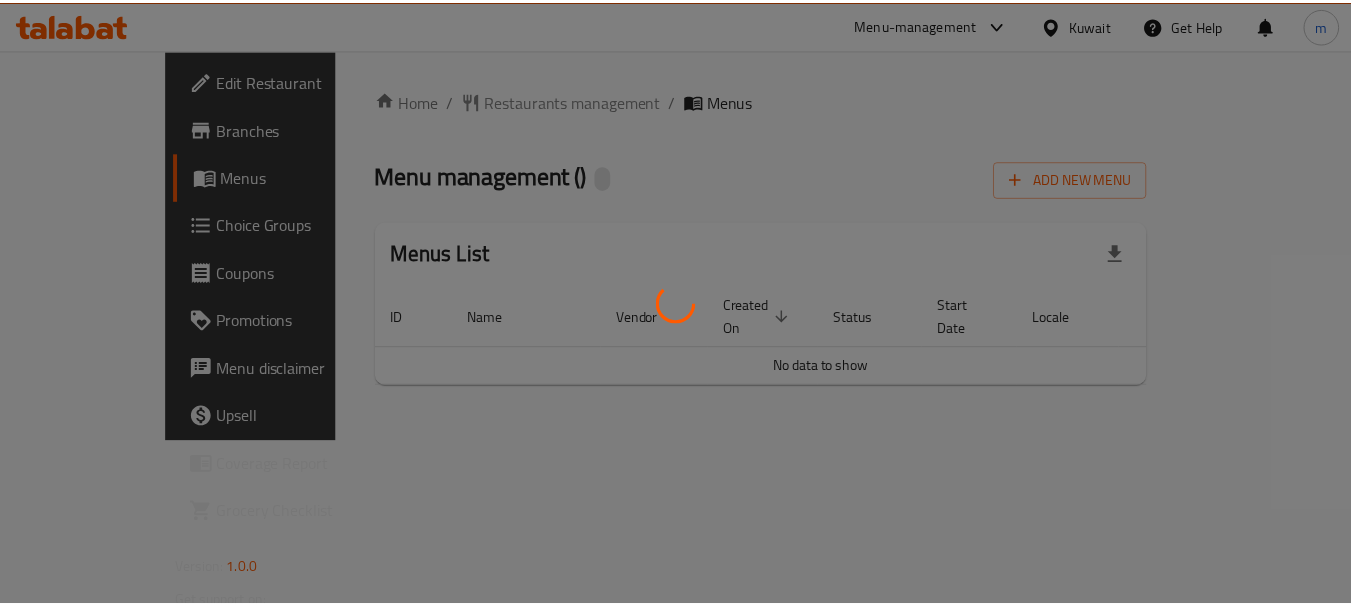 scroll, scrollTop: 0, scrollLeft: 0, axis: both 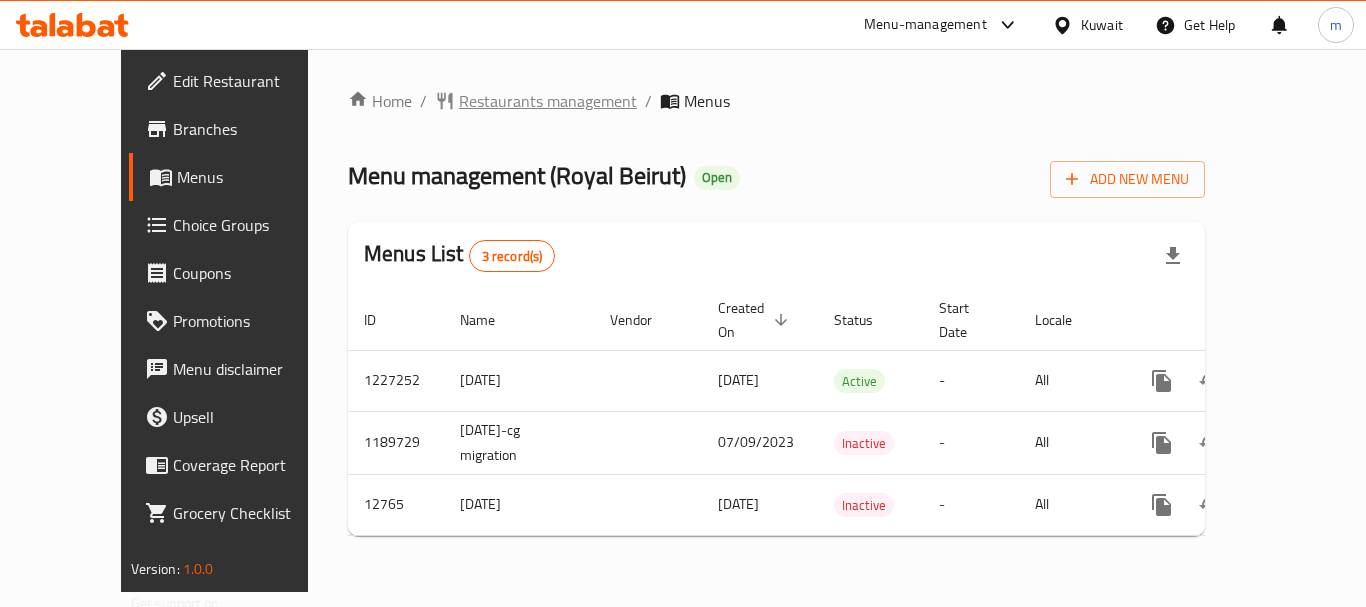 click on "Restaurants management" at bounding box center (548, 101) 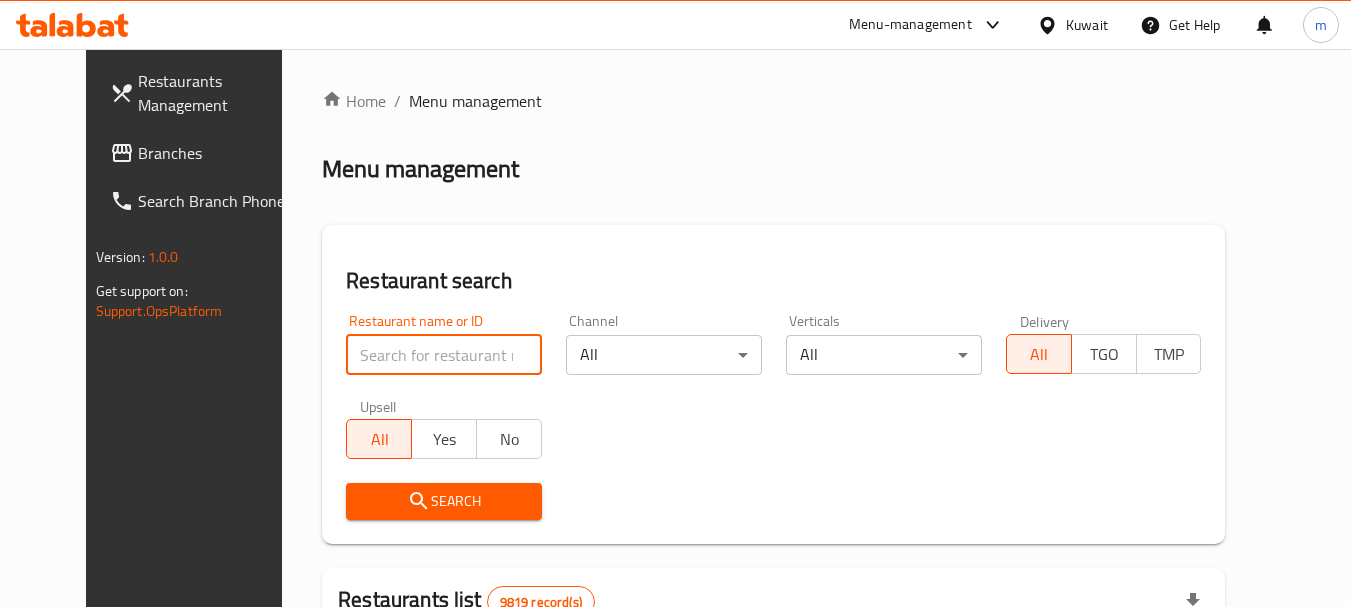 click at bounding box center [444, 355] 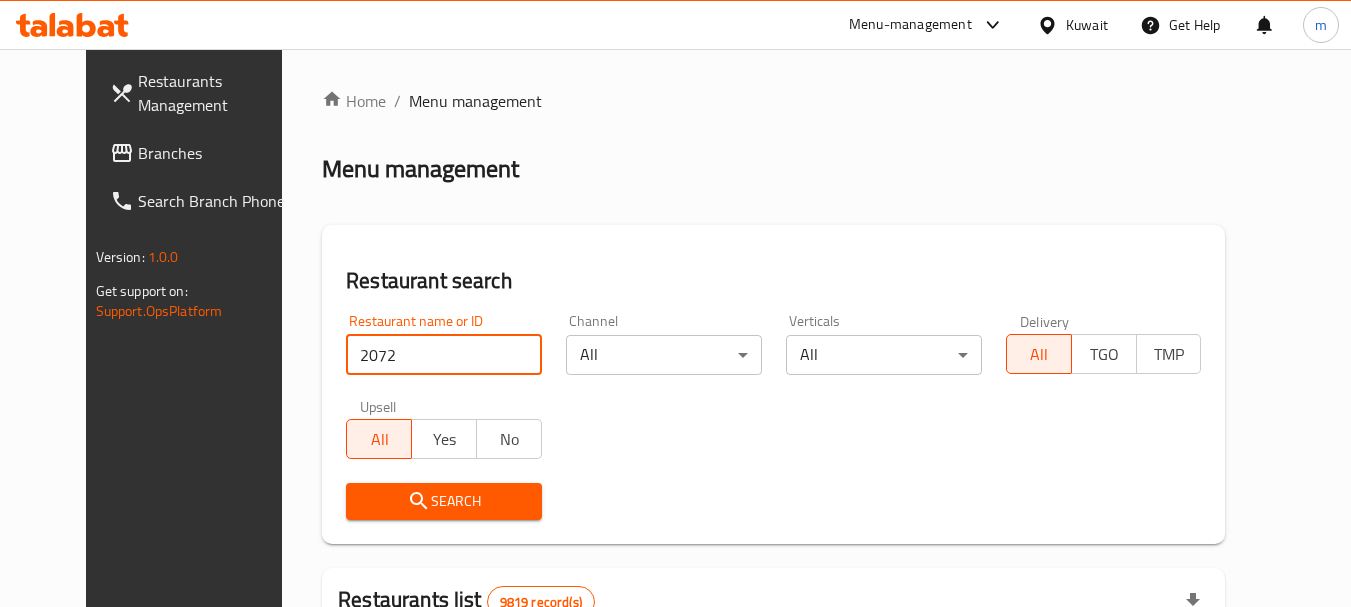 type on "2072" 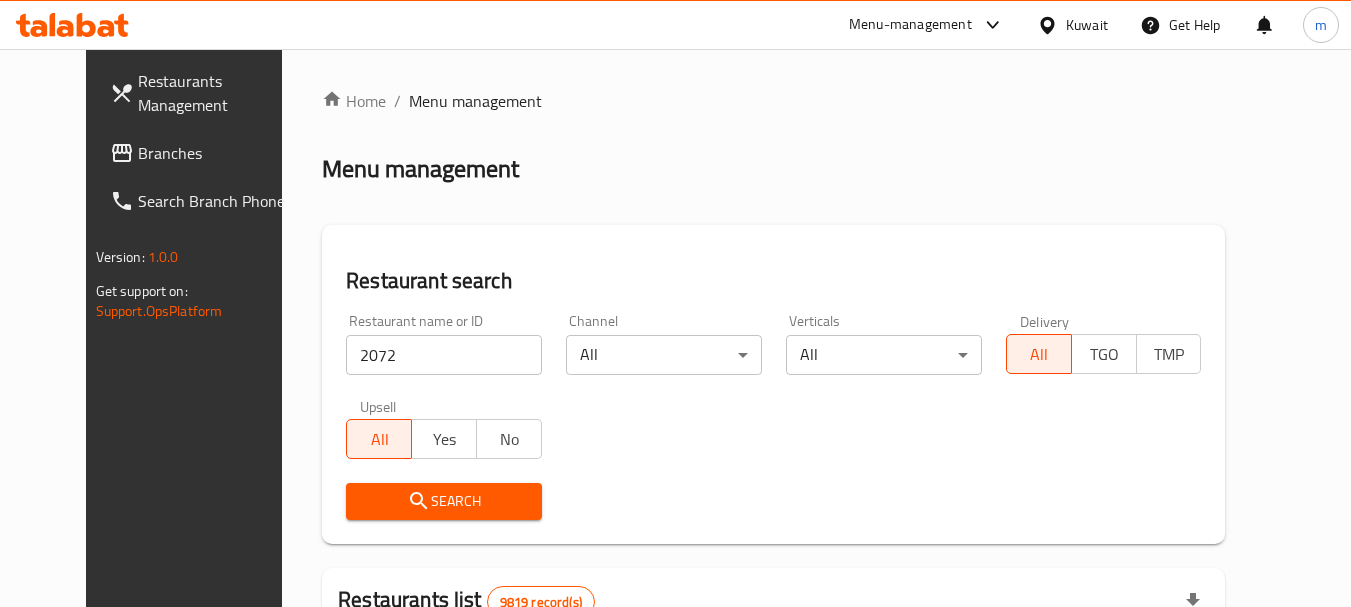 click on "Search" at bounding box center [444, 501] 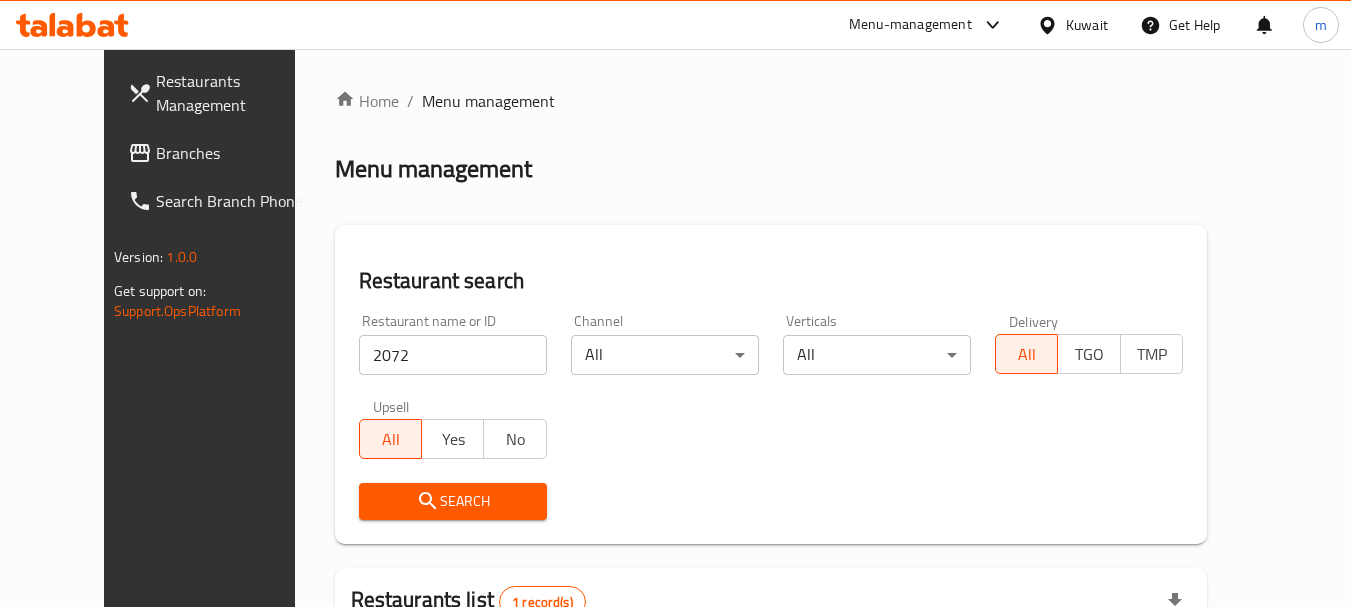 click 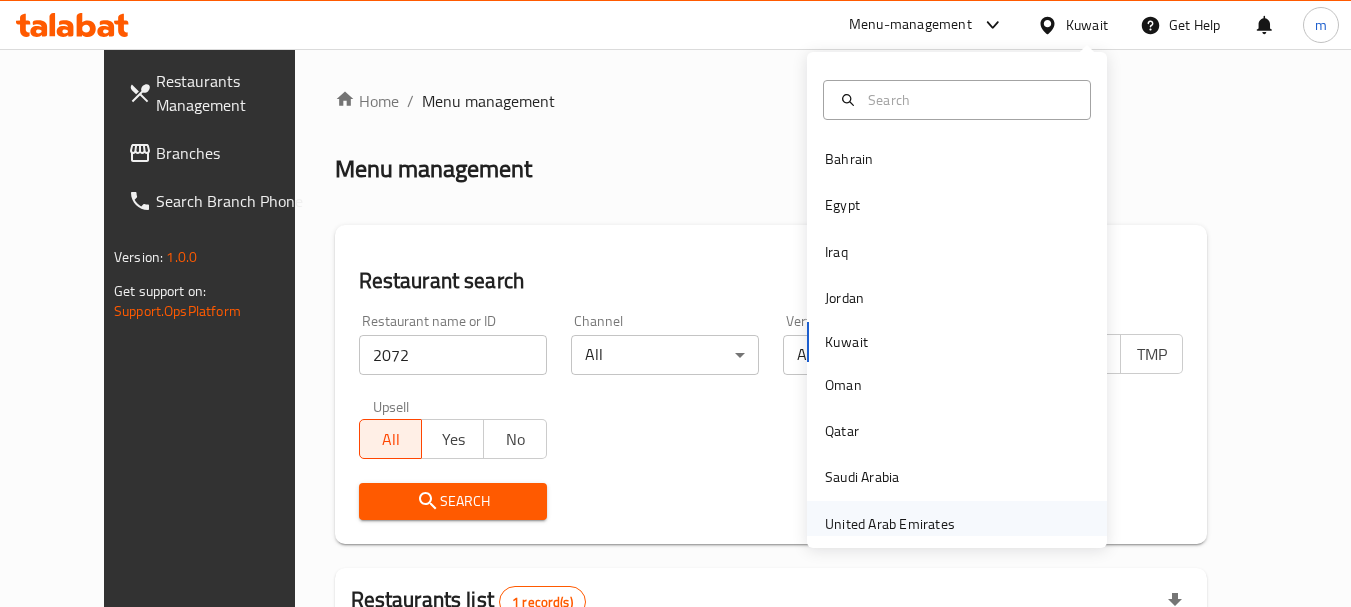 click on "United Arab Emirates" at bounding box center [890, 524] 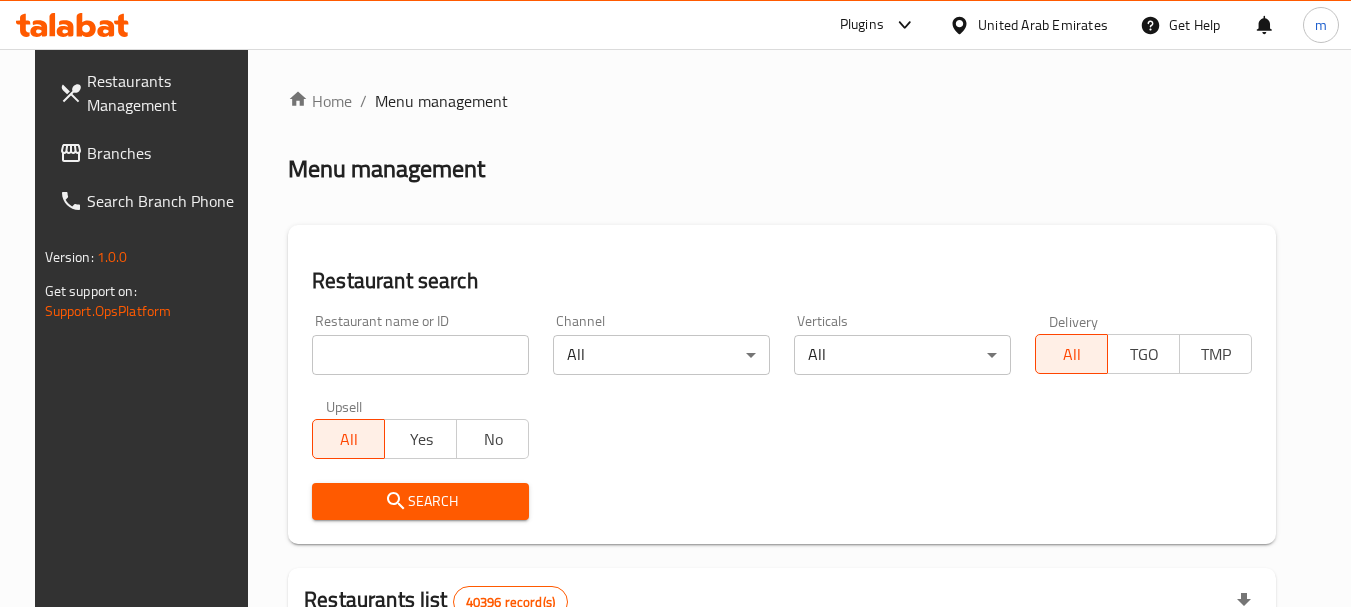 click on "Branches" at bounding box center (166, 153) 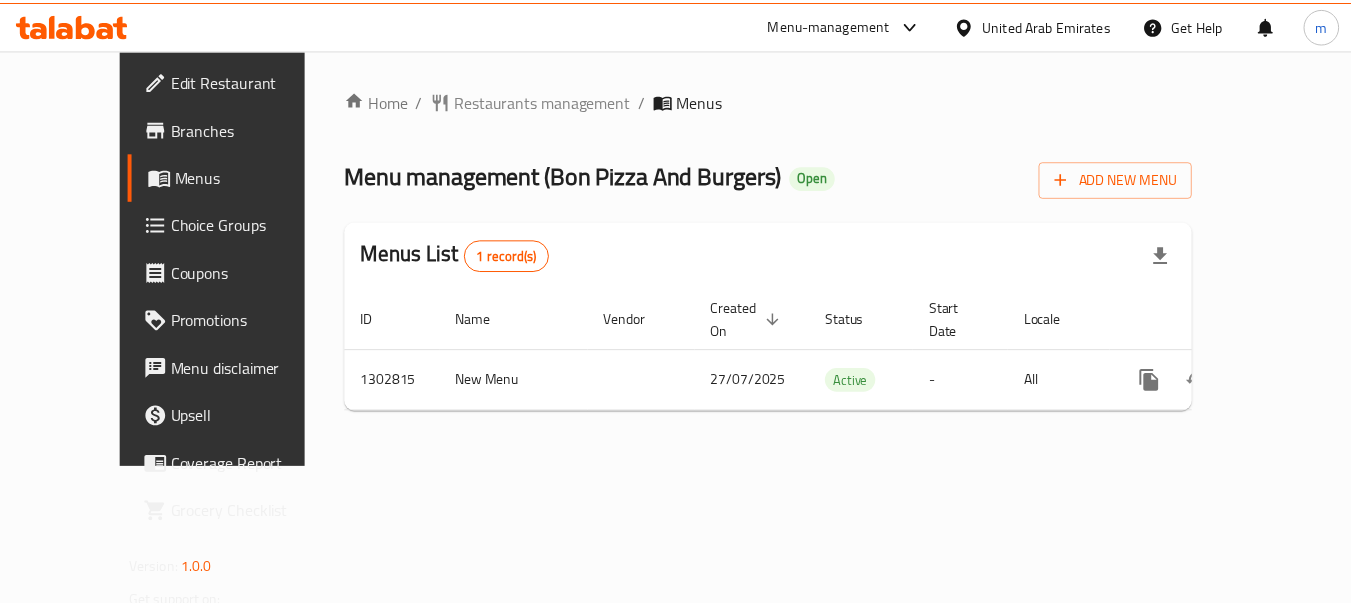 scroll, scrollTop: 0, scrollLeft: 0, axis: both 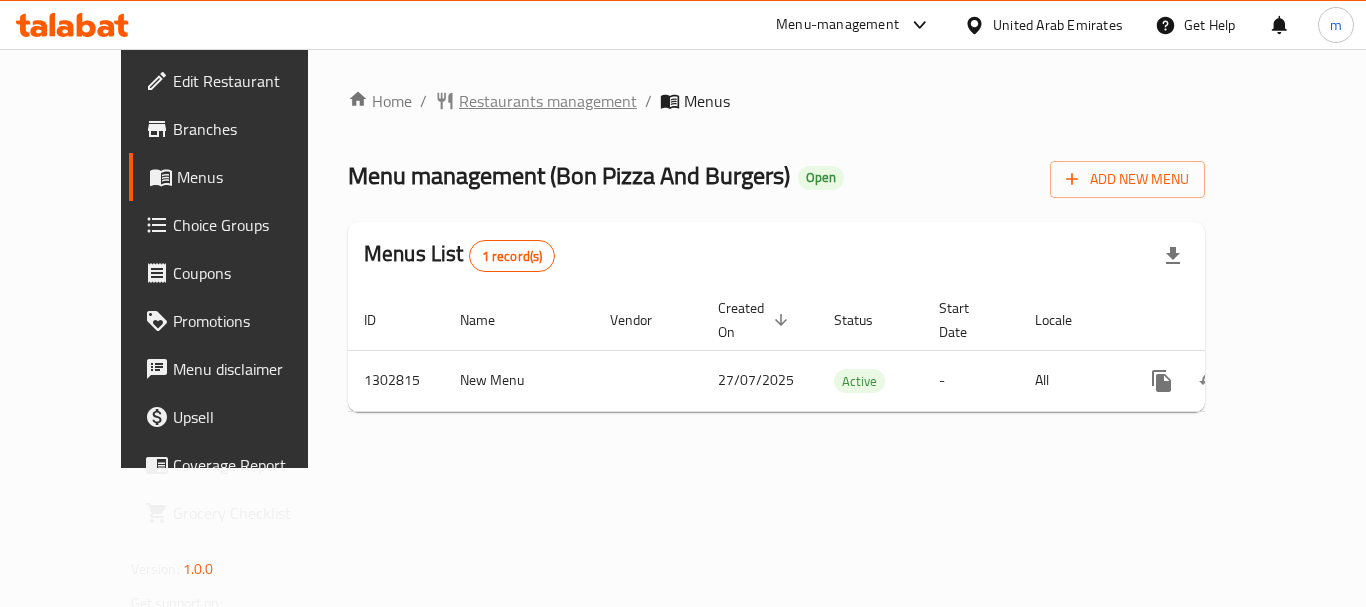 click on "Restaurants management" at bounding box center [548, 101] 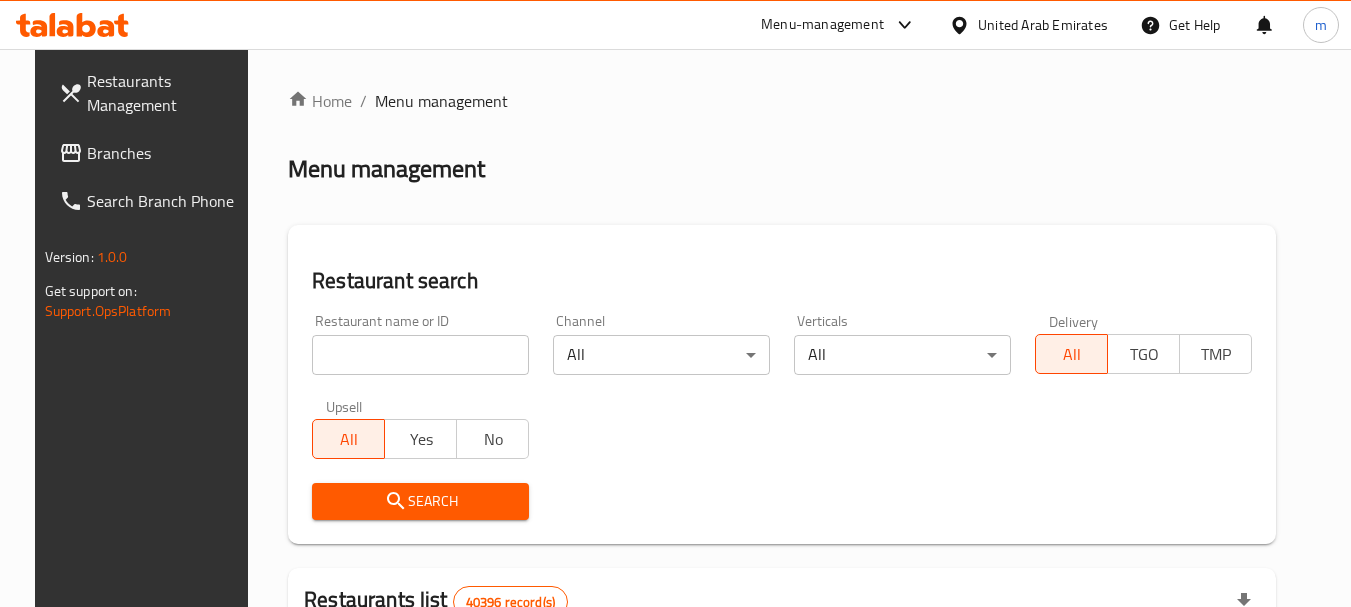 click at bounding box center [420, 355] 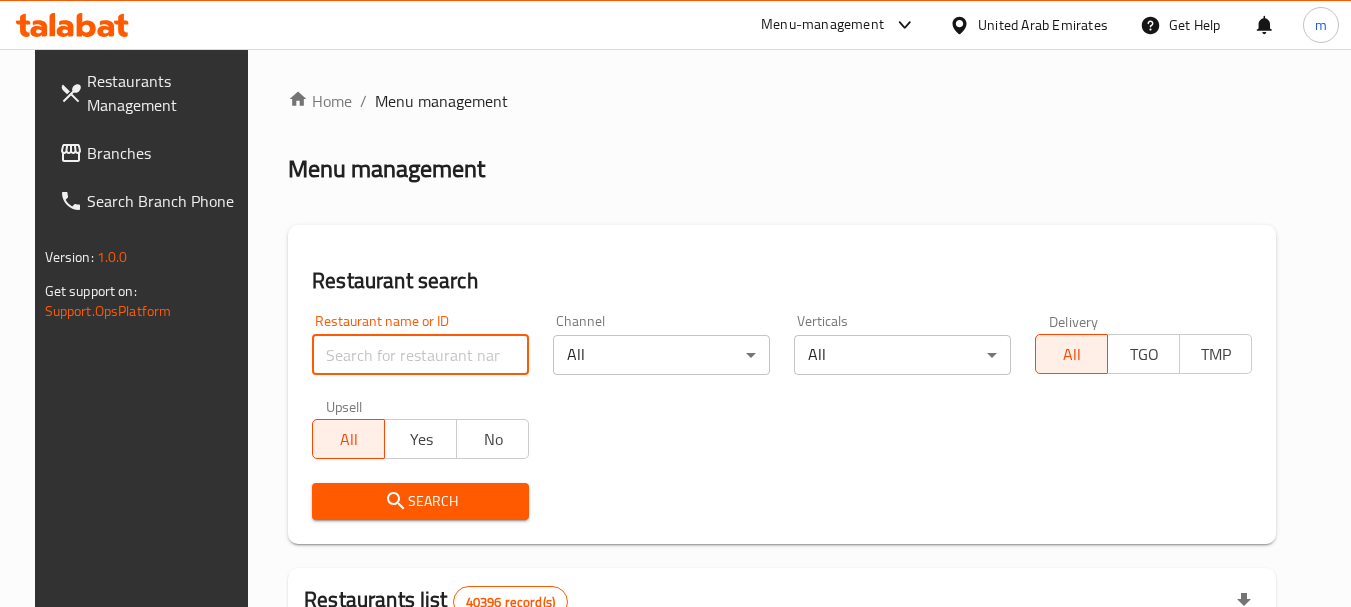 paste on "701748" 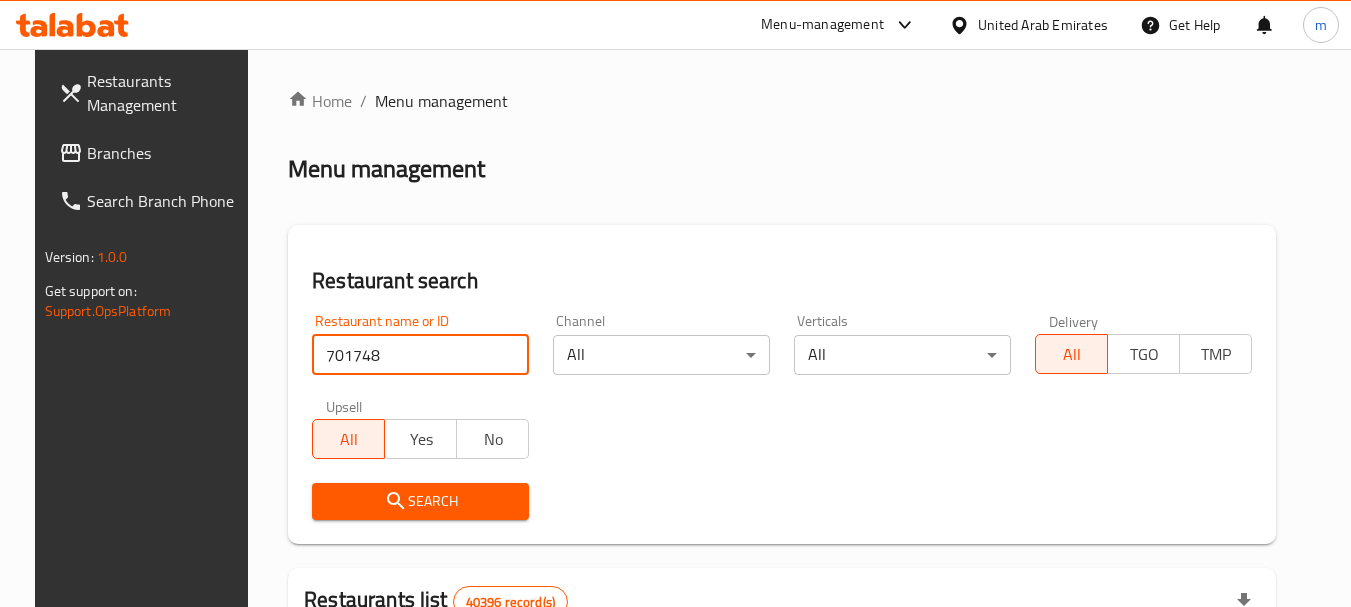 type on "701748" 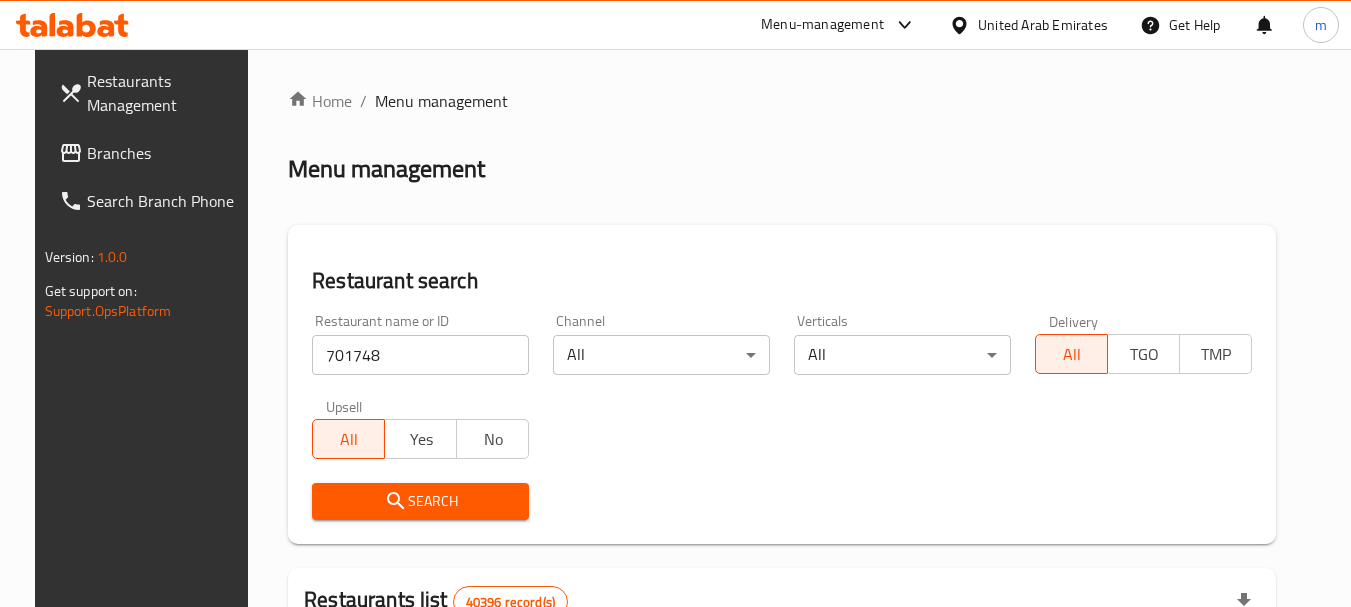 click 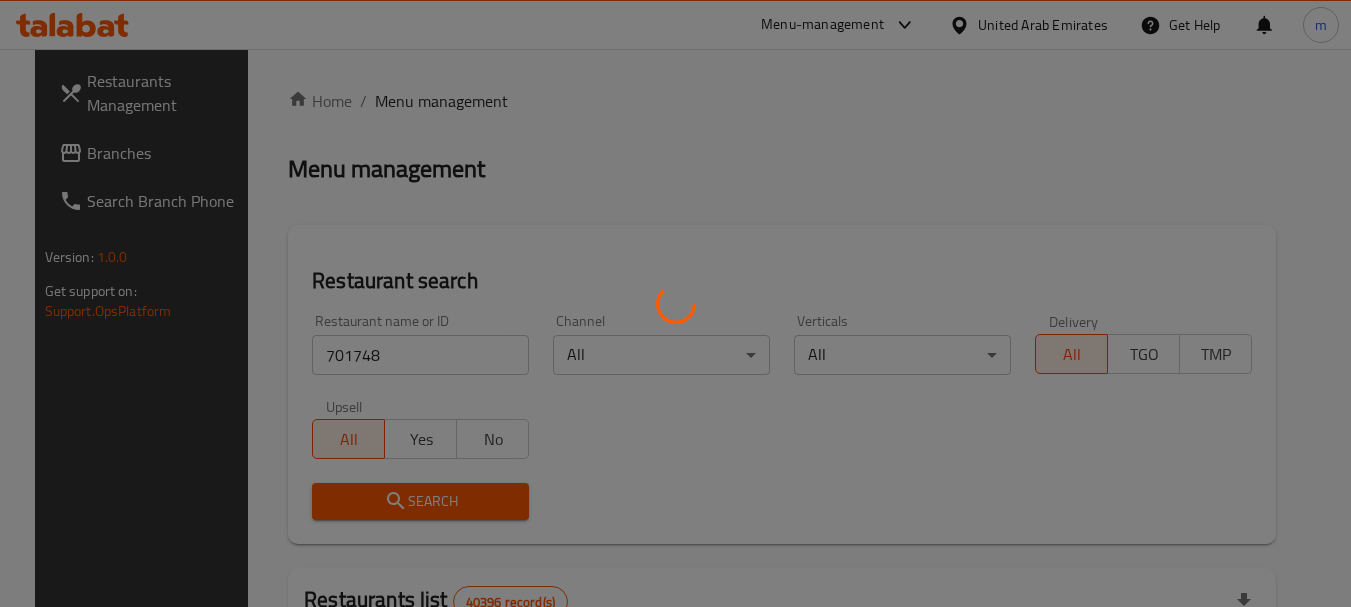 click at bounding box center [675, 303] 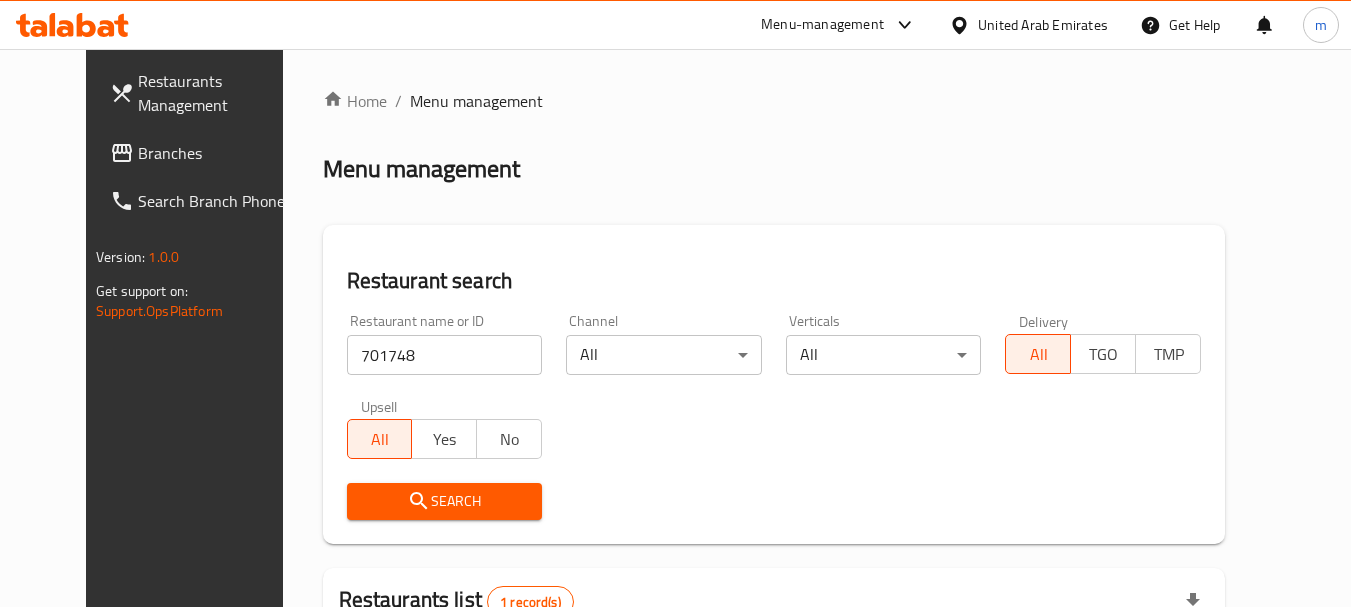scroll, scrollTop: 260, scrollLeft: 0, axis: vertical 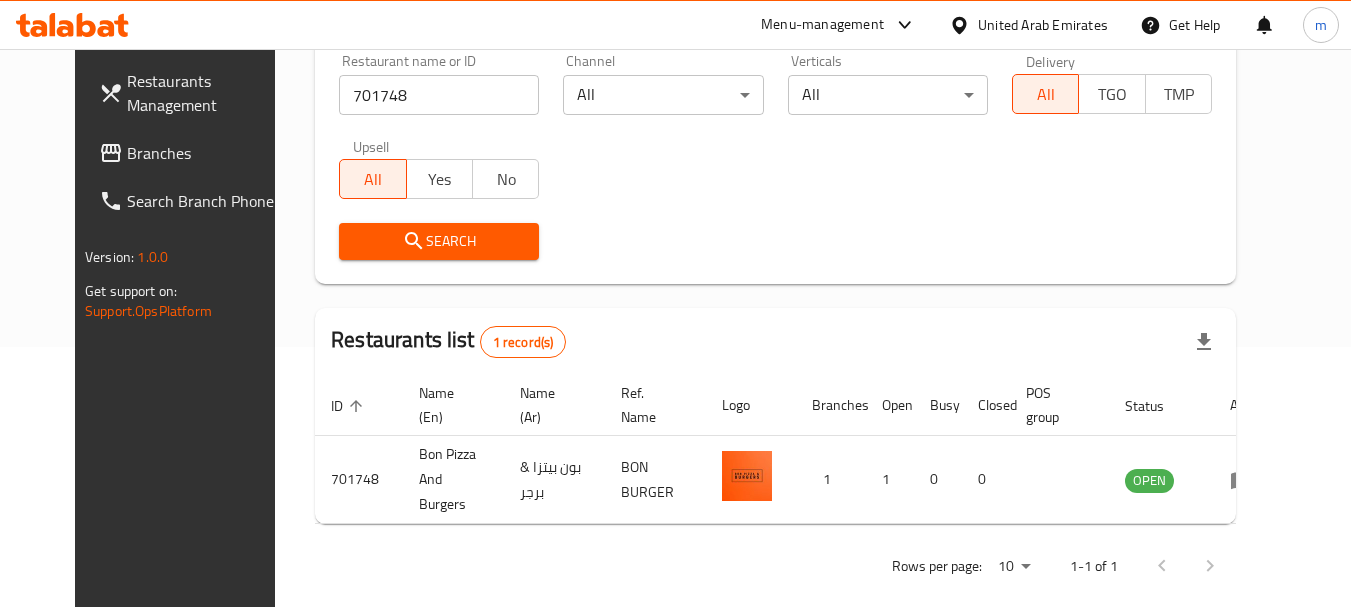 click on "Branches" at bounding box center (206, 153) 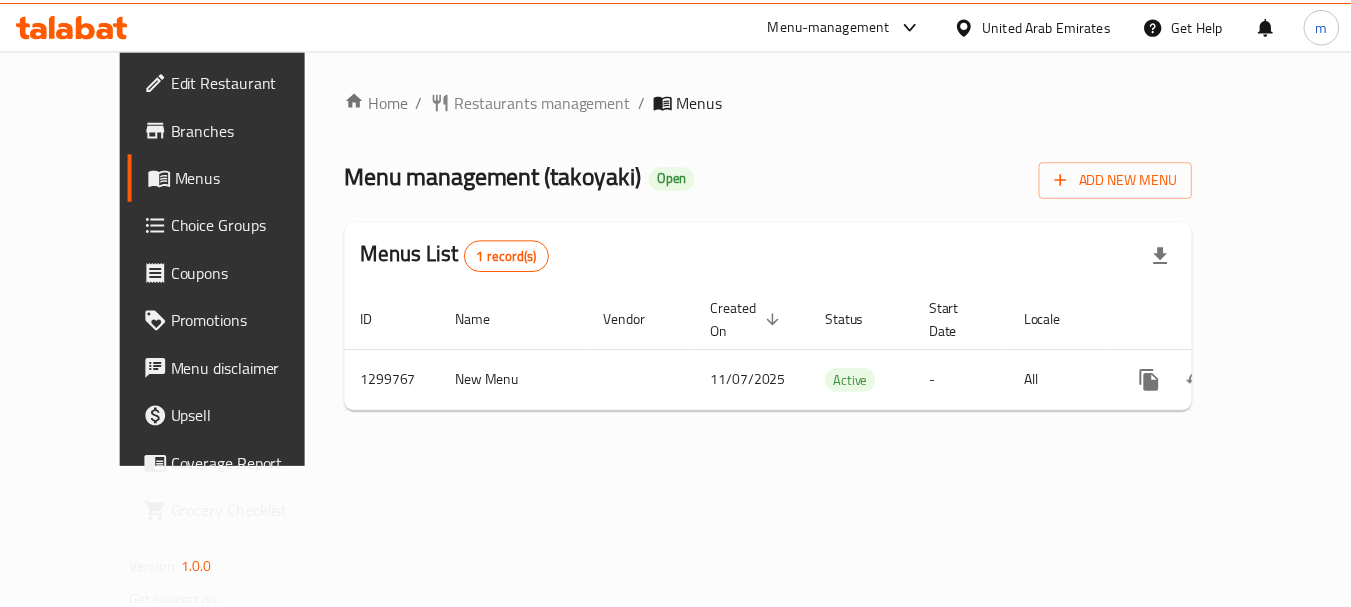 scroll, scrollTop: 0, scrollLeft: 0, axis: both 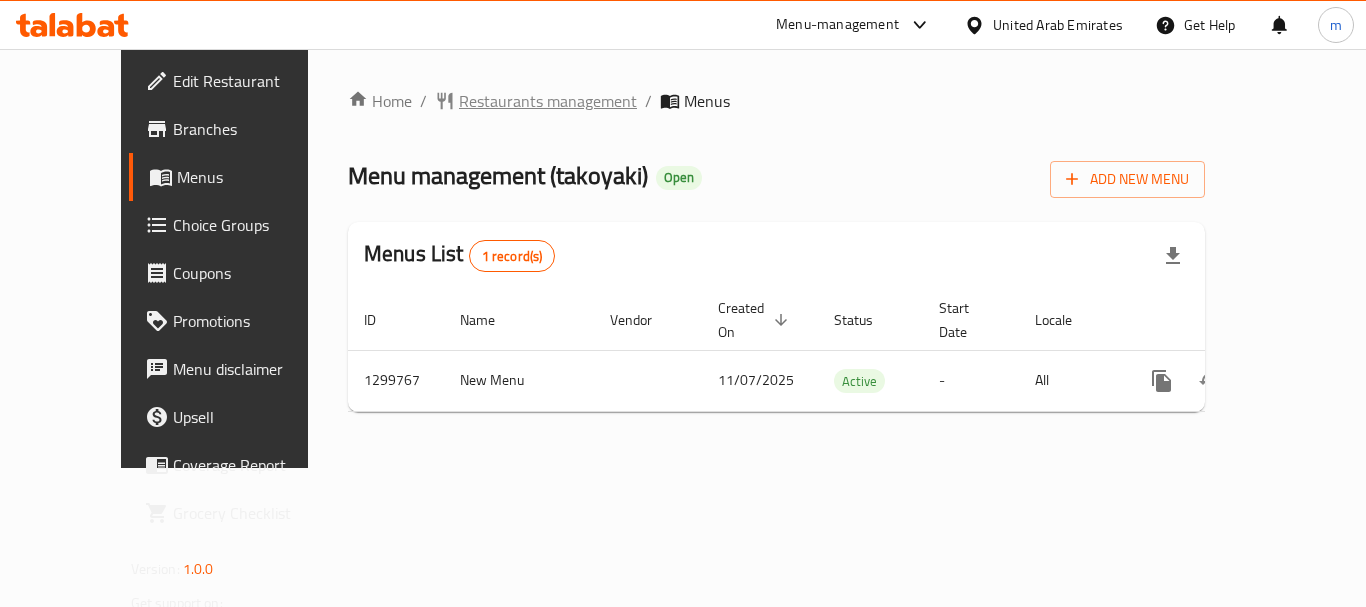 click on "Restaurants management" at bounding box center (548, 101) 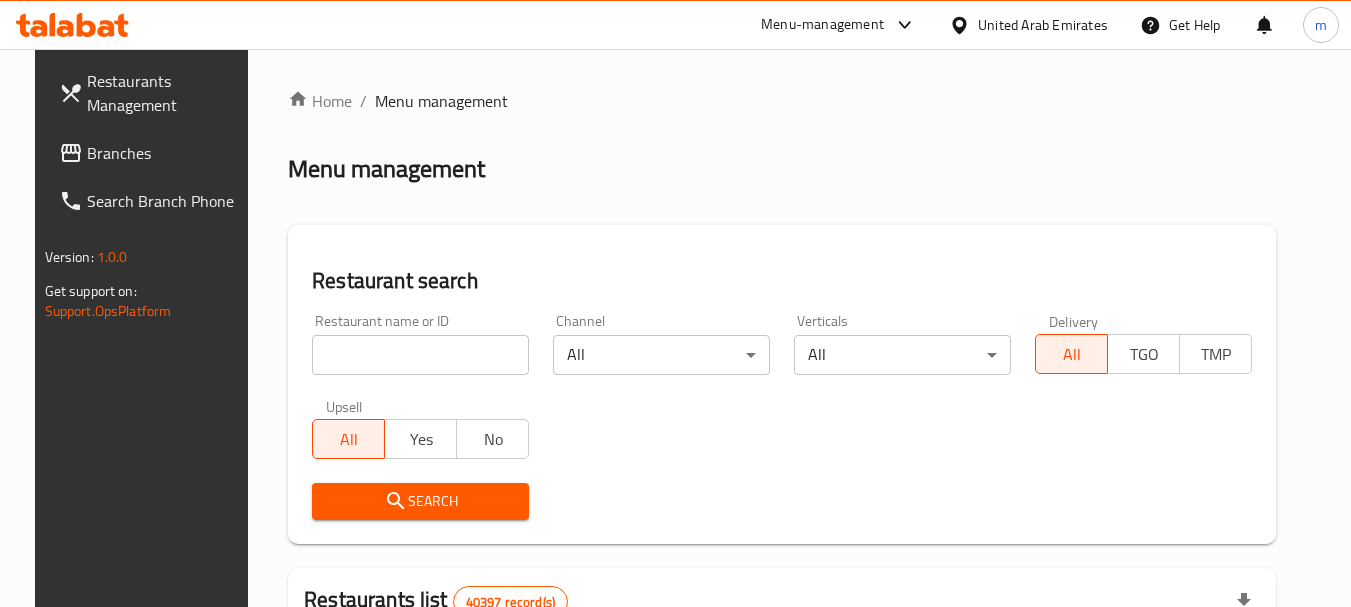 click at bounding box center (420, 355) 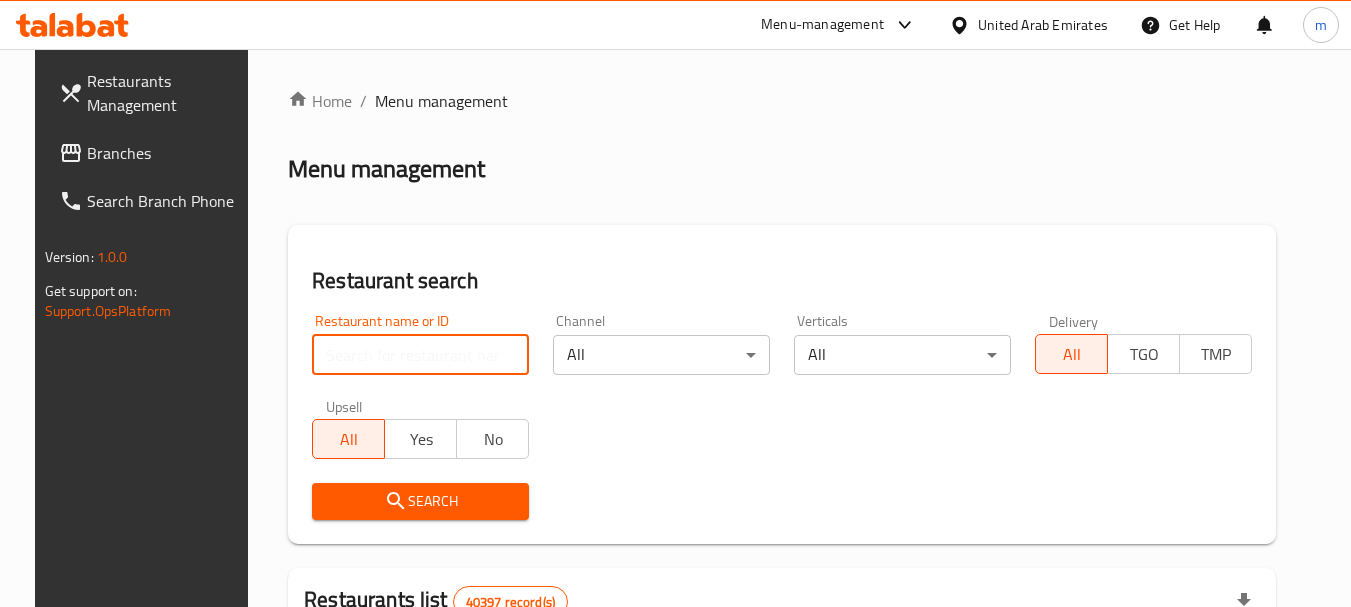 paste on "701504" 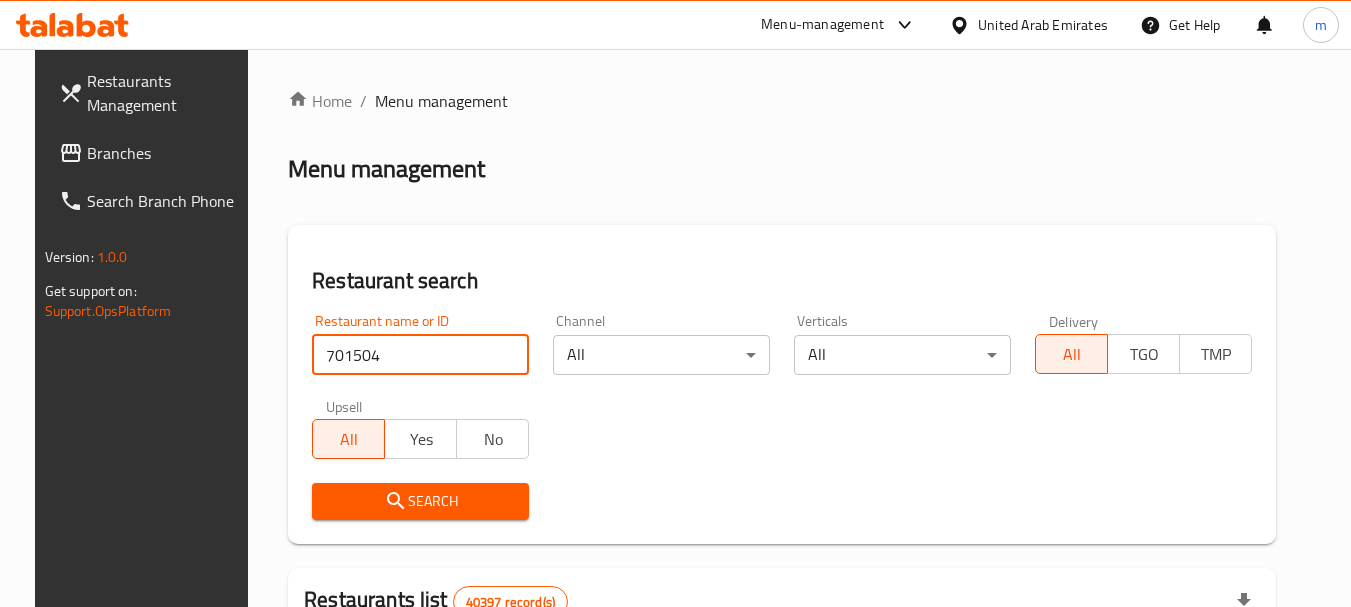 type on "701504" 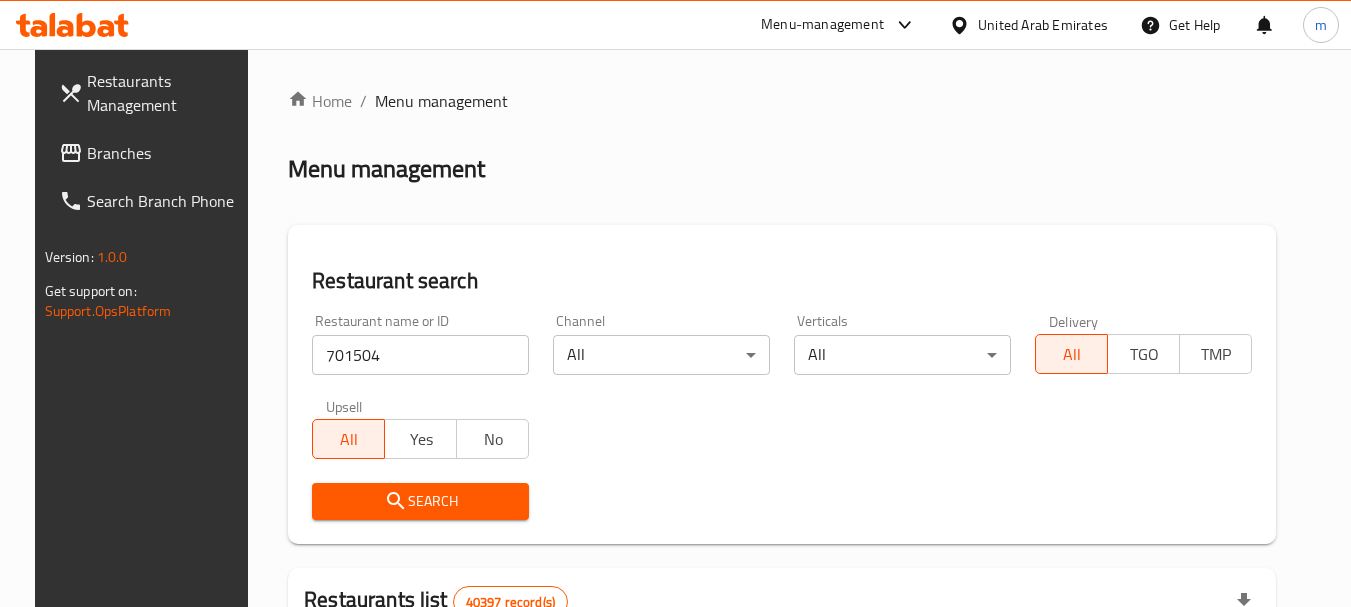 click on "Search" at bounding box center [420, 501] 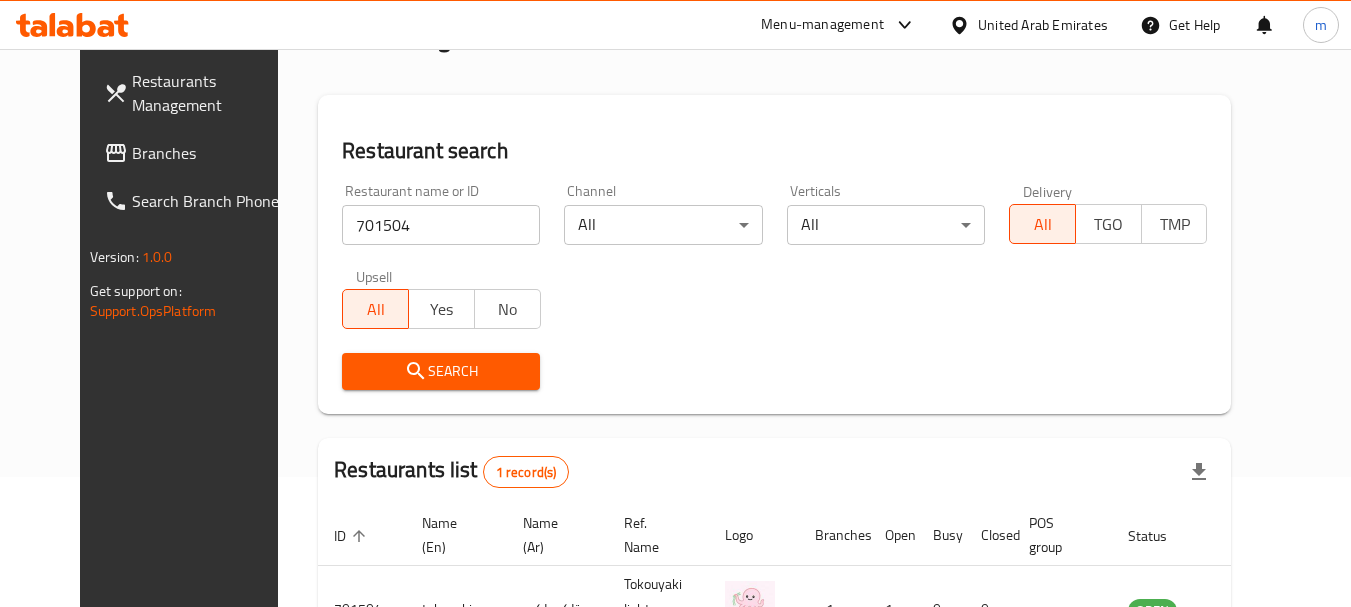 scroll, scrollTop: 260, scrollLeft: 0, axis: vertical 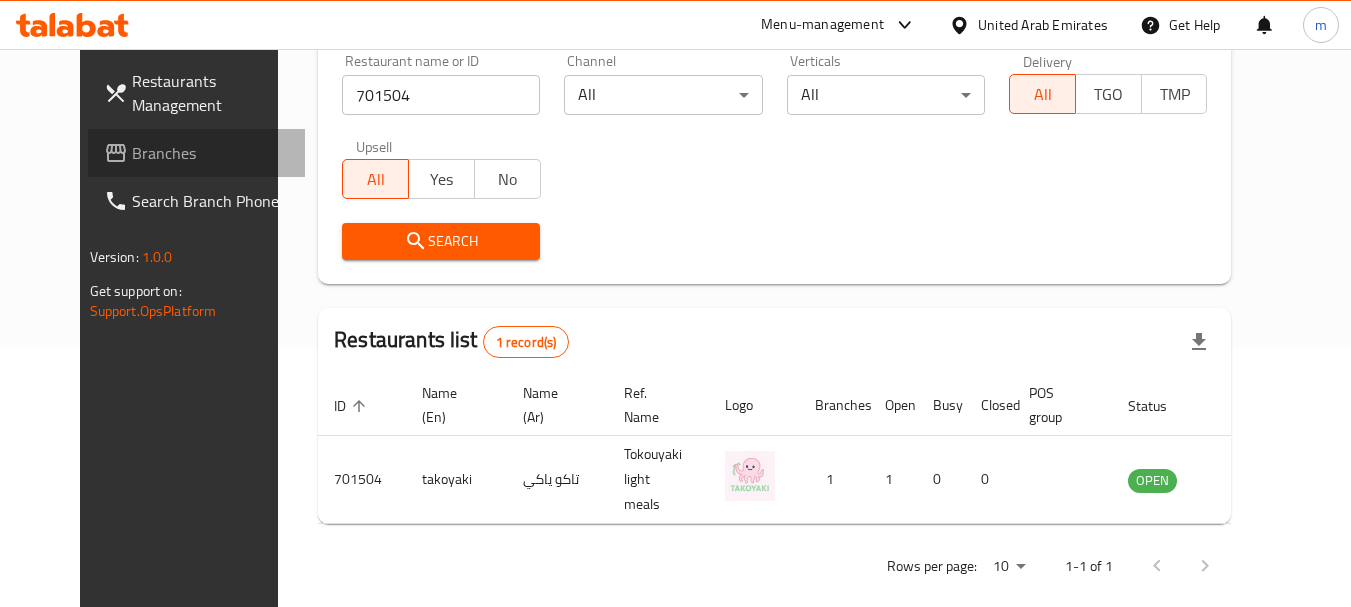 click on "Branches" at bounding box center (211, 153) 